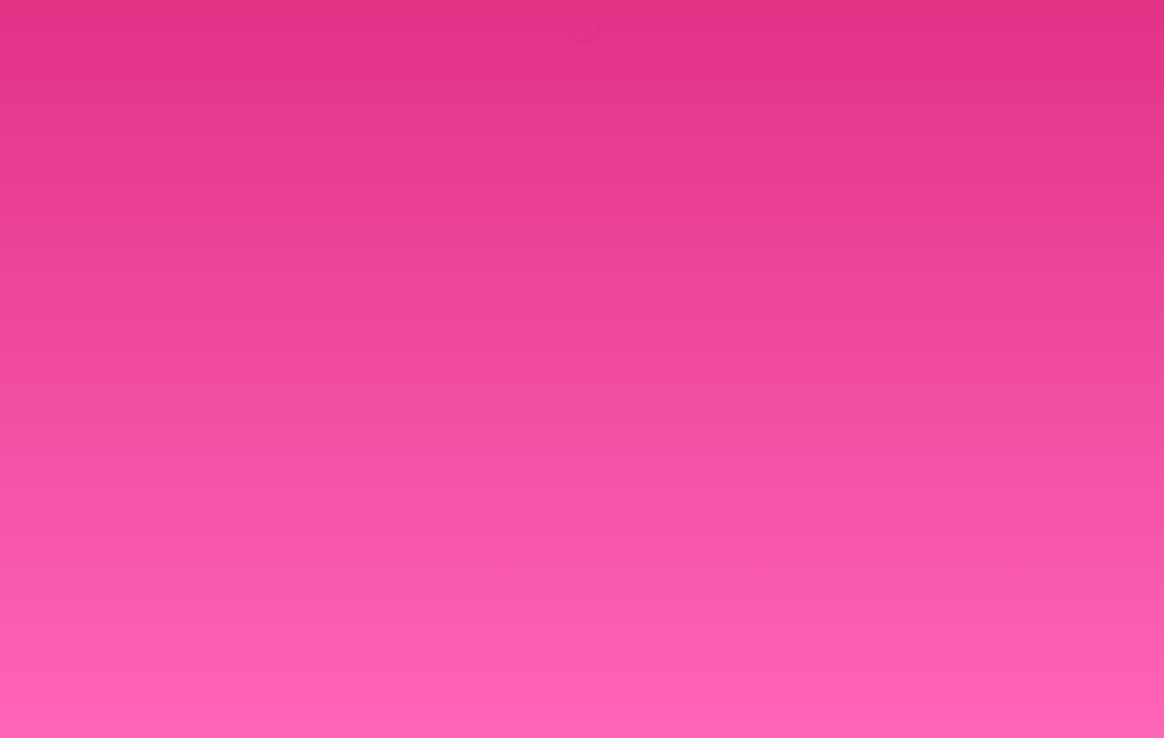 scroll, scrollTop: 0, scrollLeft: 0, axis: both 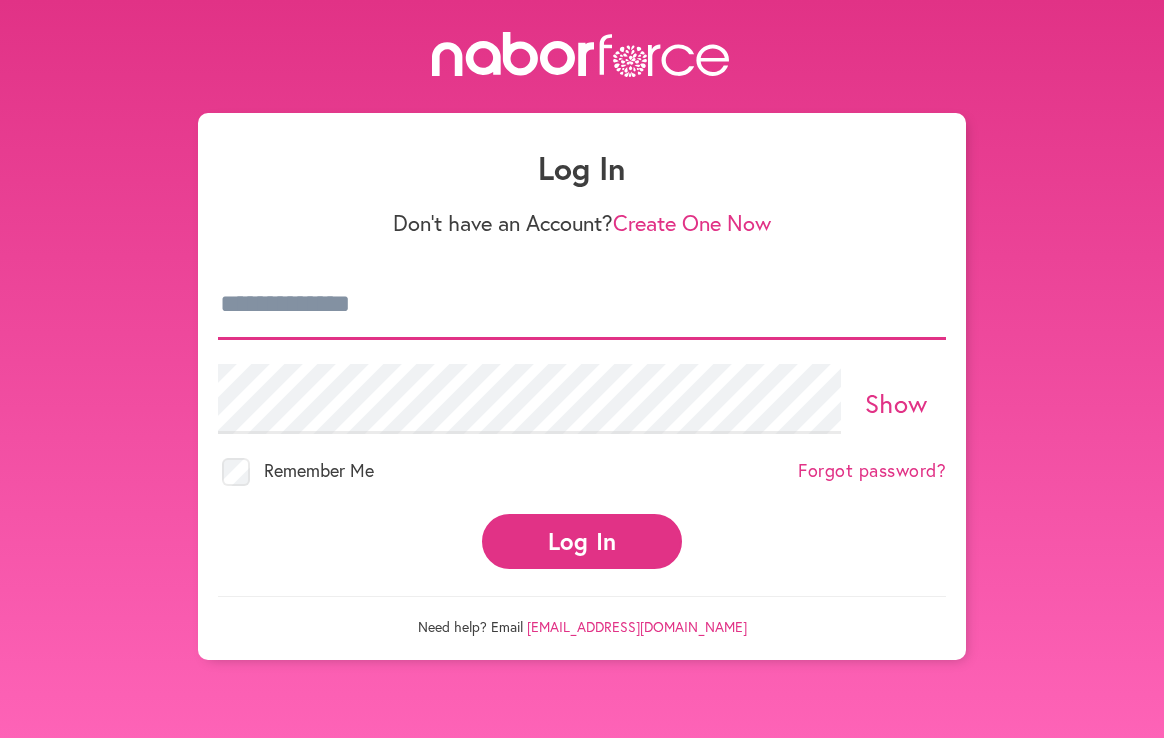 click at bounding box center (582, 305) 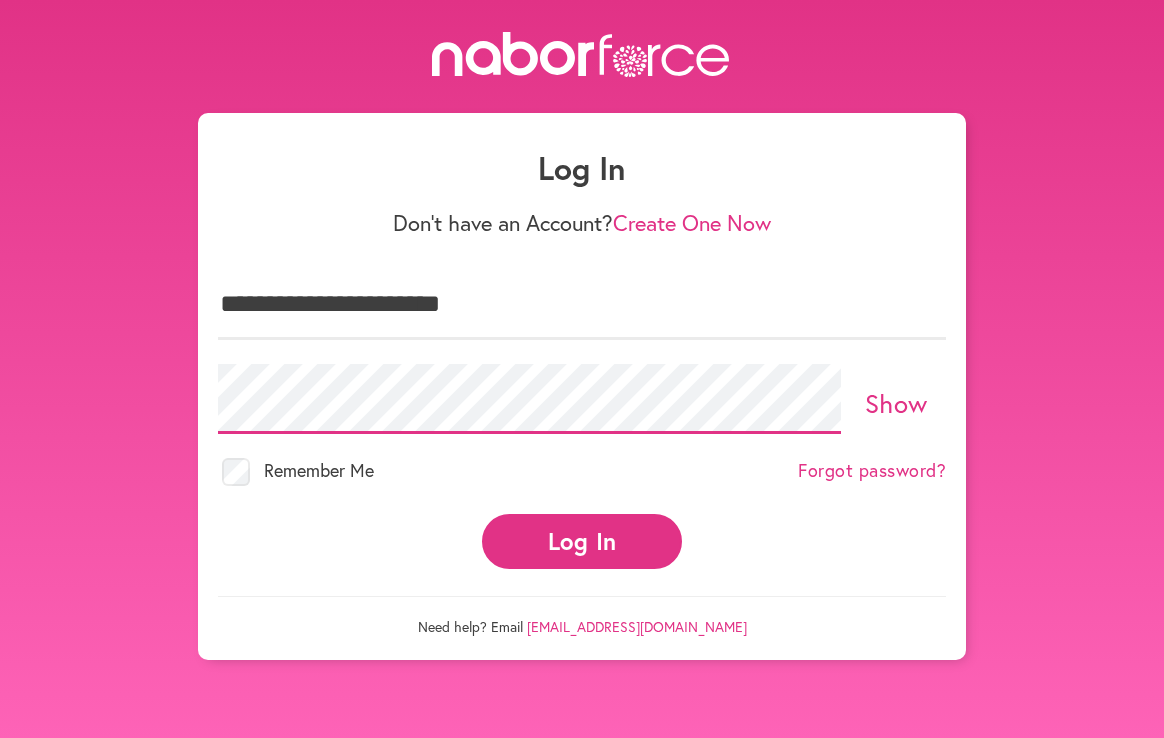 click on "Log In" at bounding box center (582, 541) 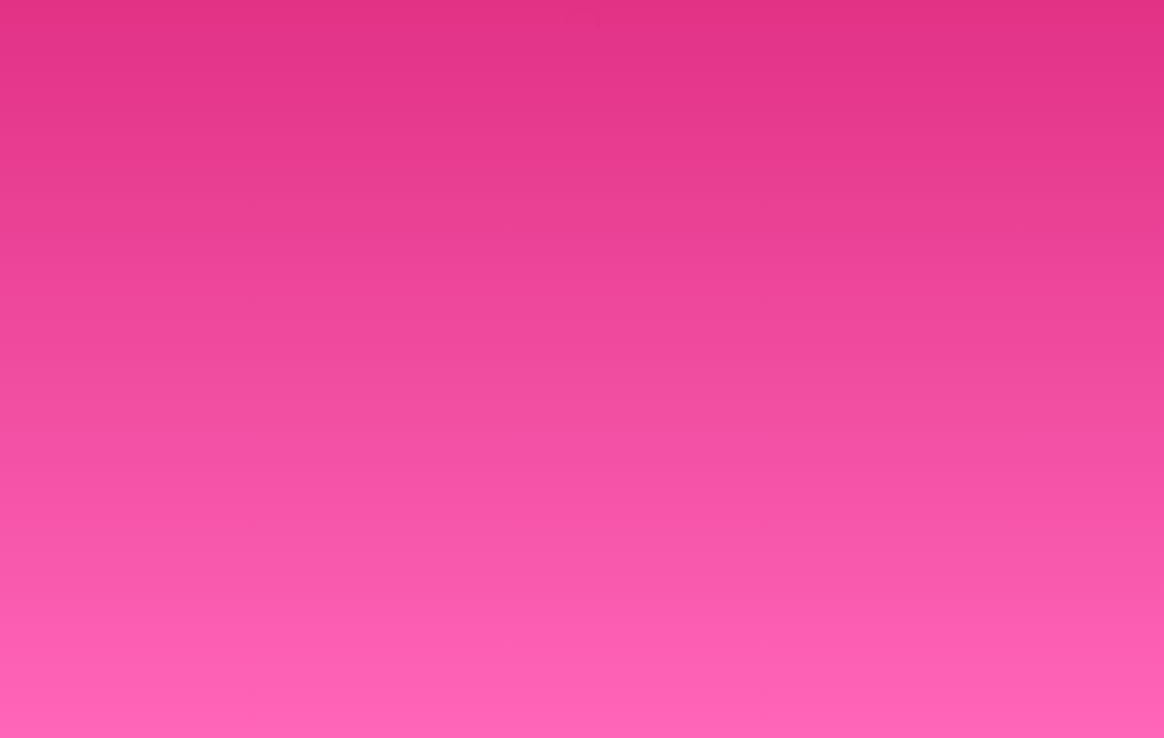 scroll, scrollTop: 0, scrollLeft: 0, axis: both 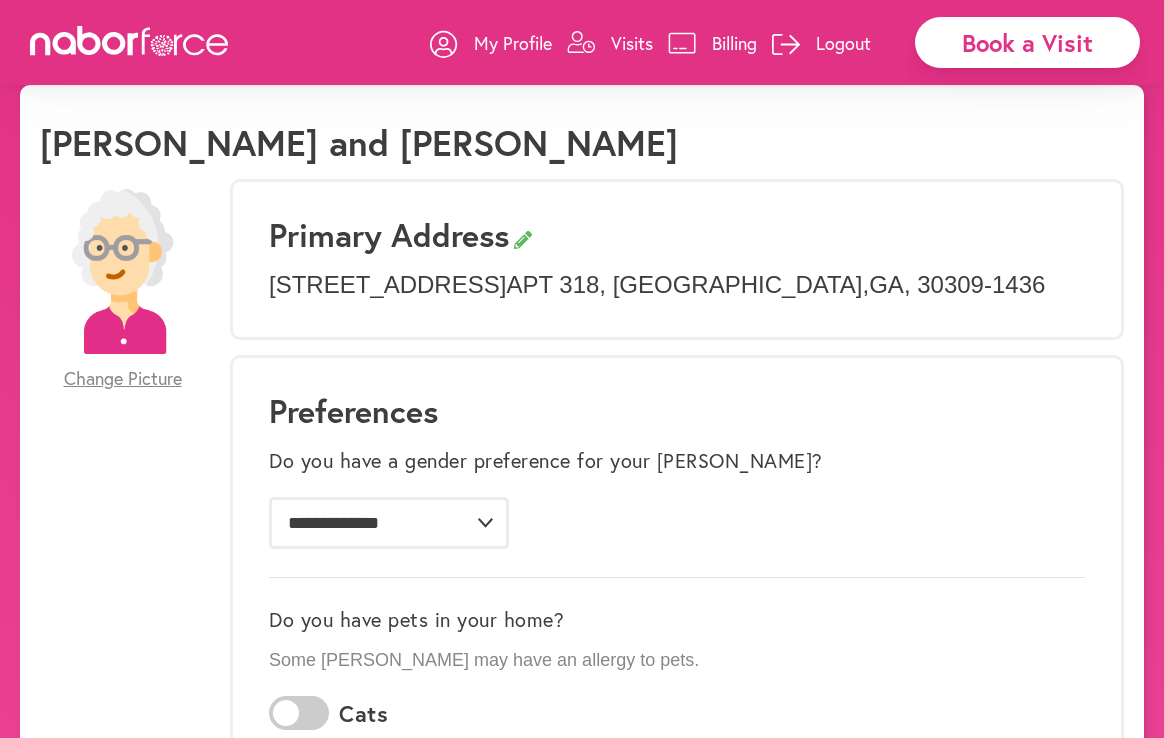 click on "Book a Visit" at bounding box center [1027, 42] 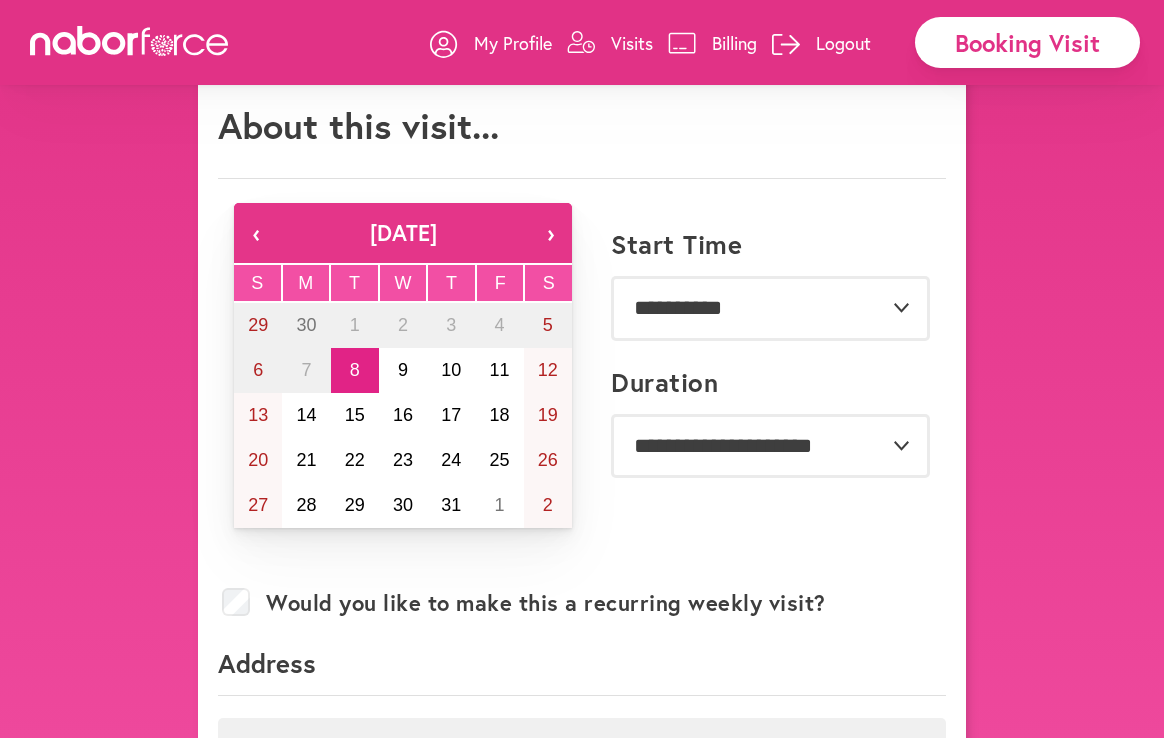 scroll, scrollTop: 66, scrollLeft: 0, axis: vertical 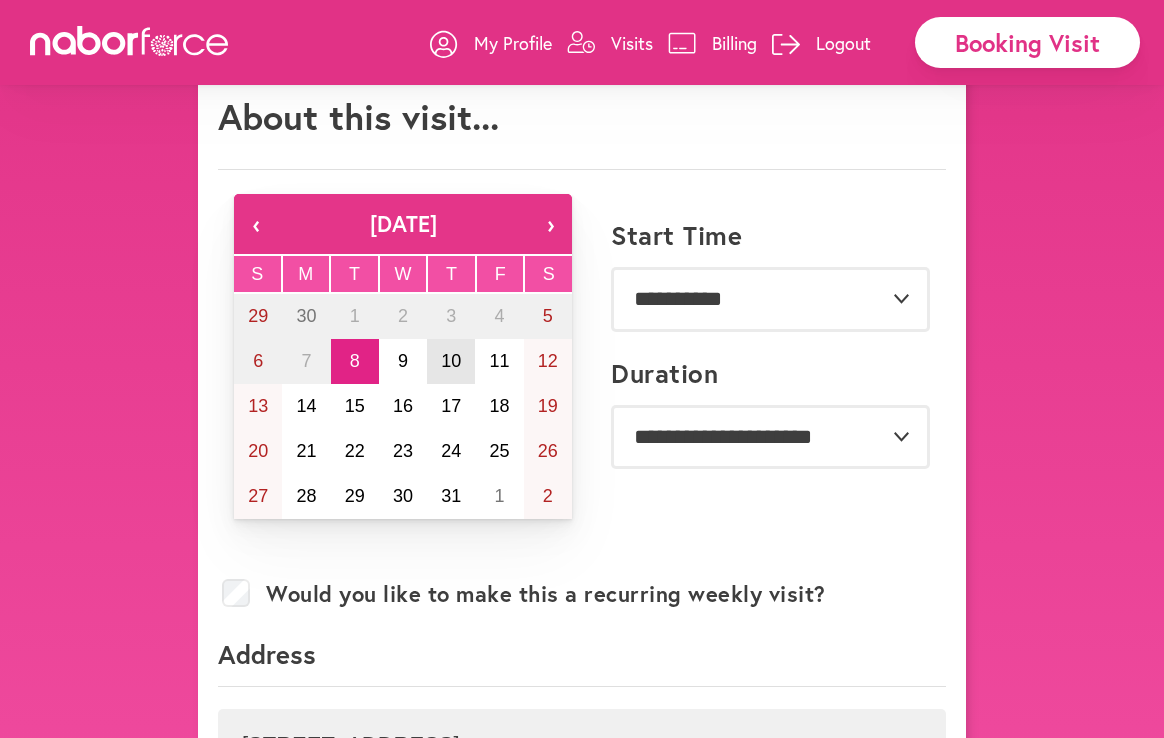 click on "10" at bounding box center [451, 361] 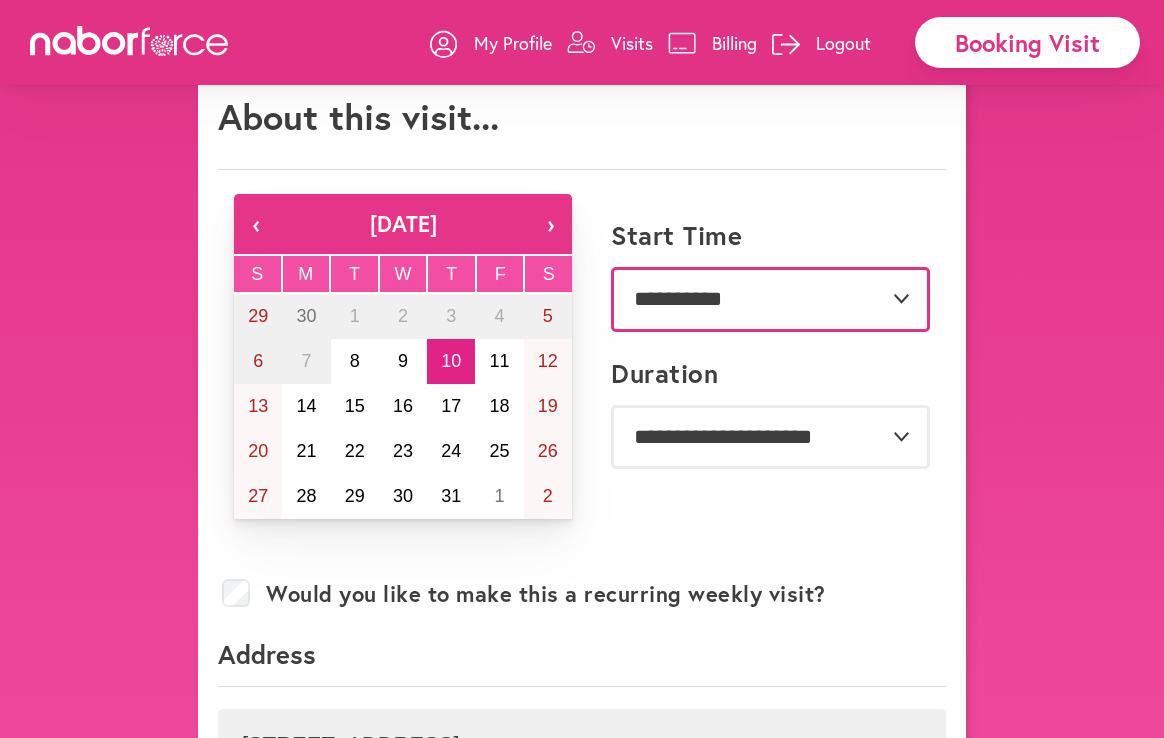 click on "**********" at bounding box center [770, 299] 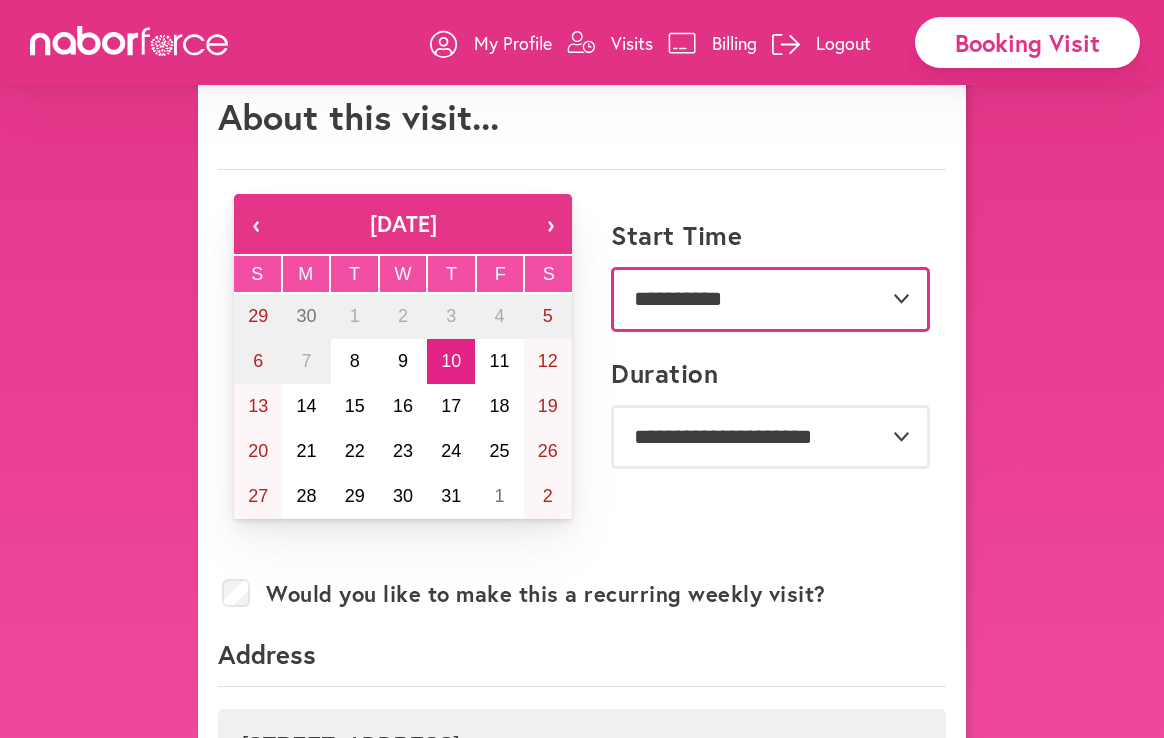 select on "********" 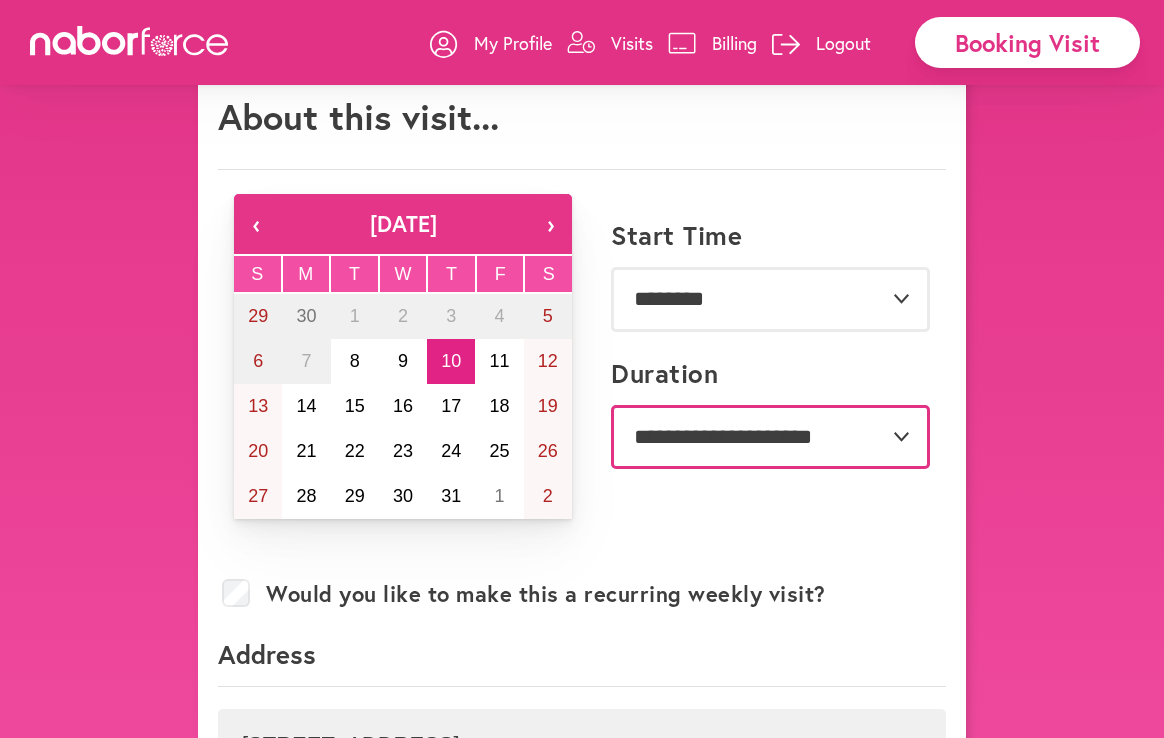 click on "**********" at bounding box center (770, 437) 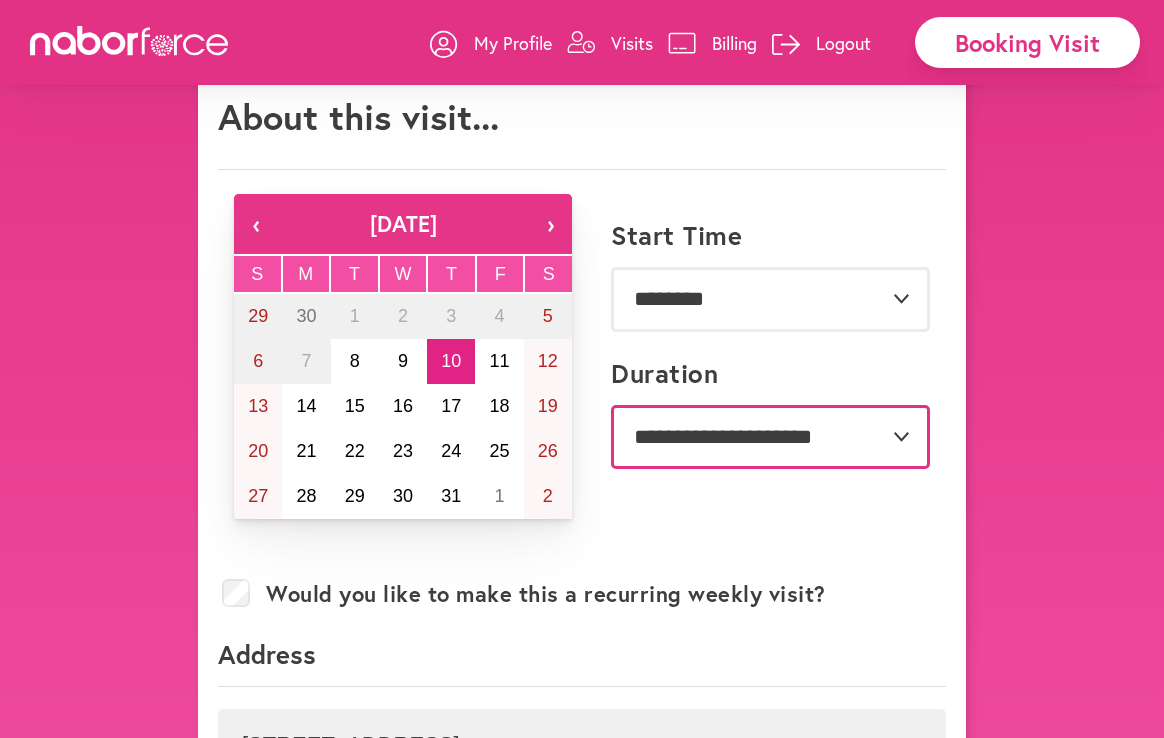 select on "***" 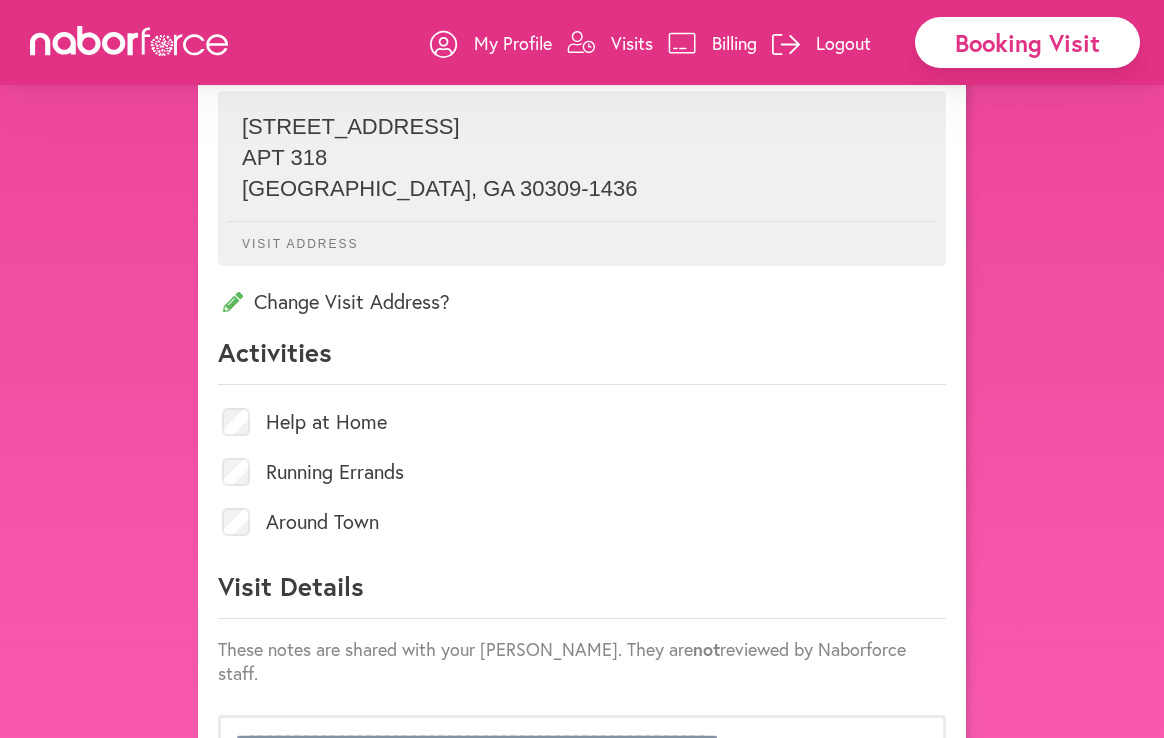 scroll, scrollTop: 690, scrollLeft: 0, axis: vertical 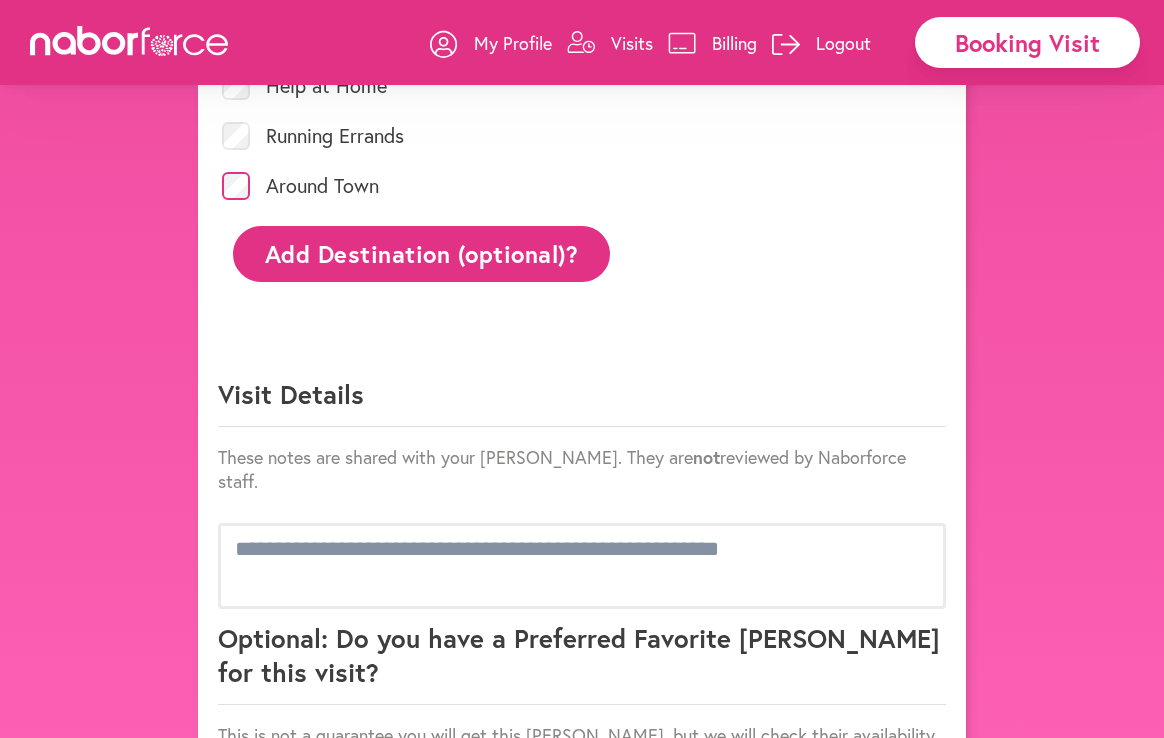 click on "Add Destination (optional)?" 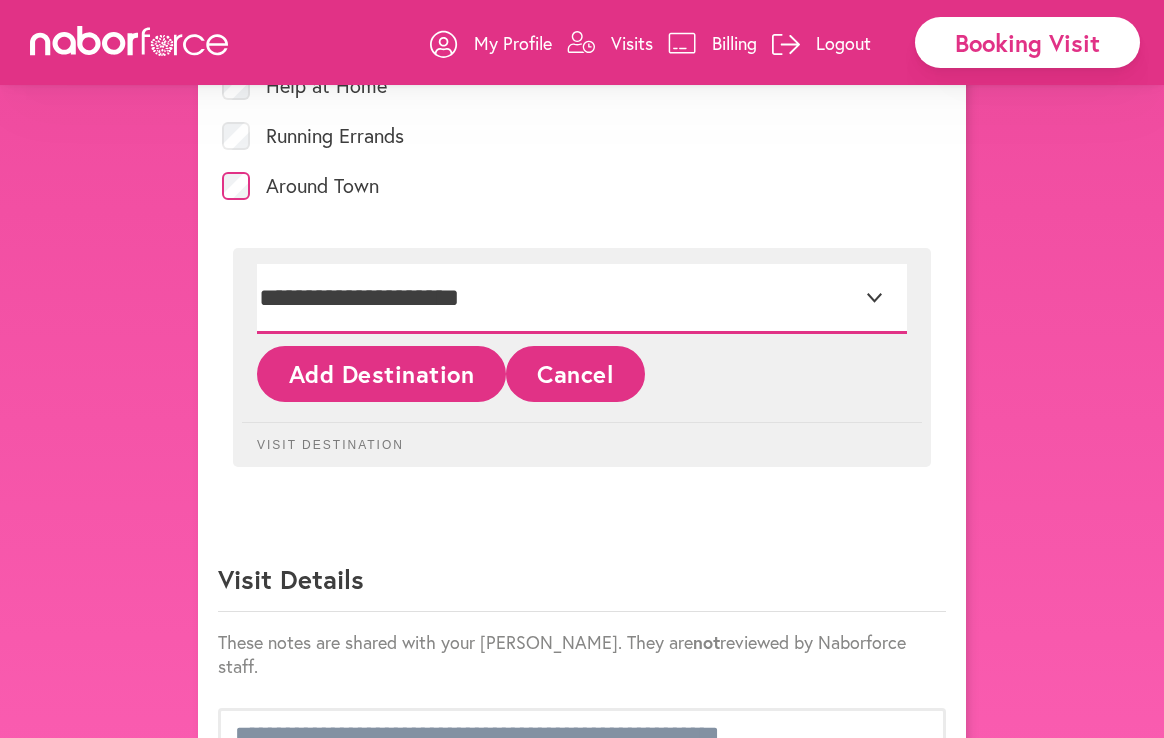 click on "**********" at bounding box center (582, 299) 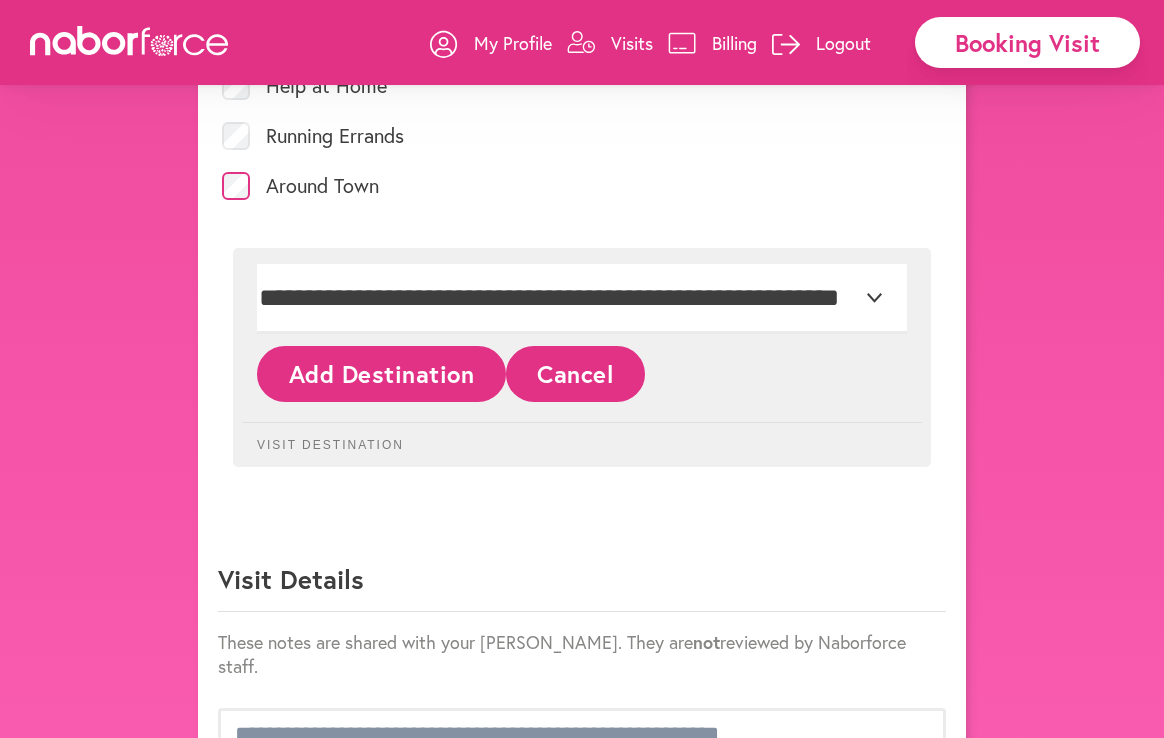 click on "Add Destination" 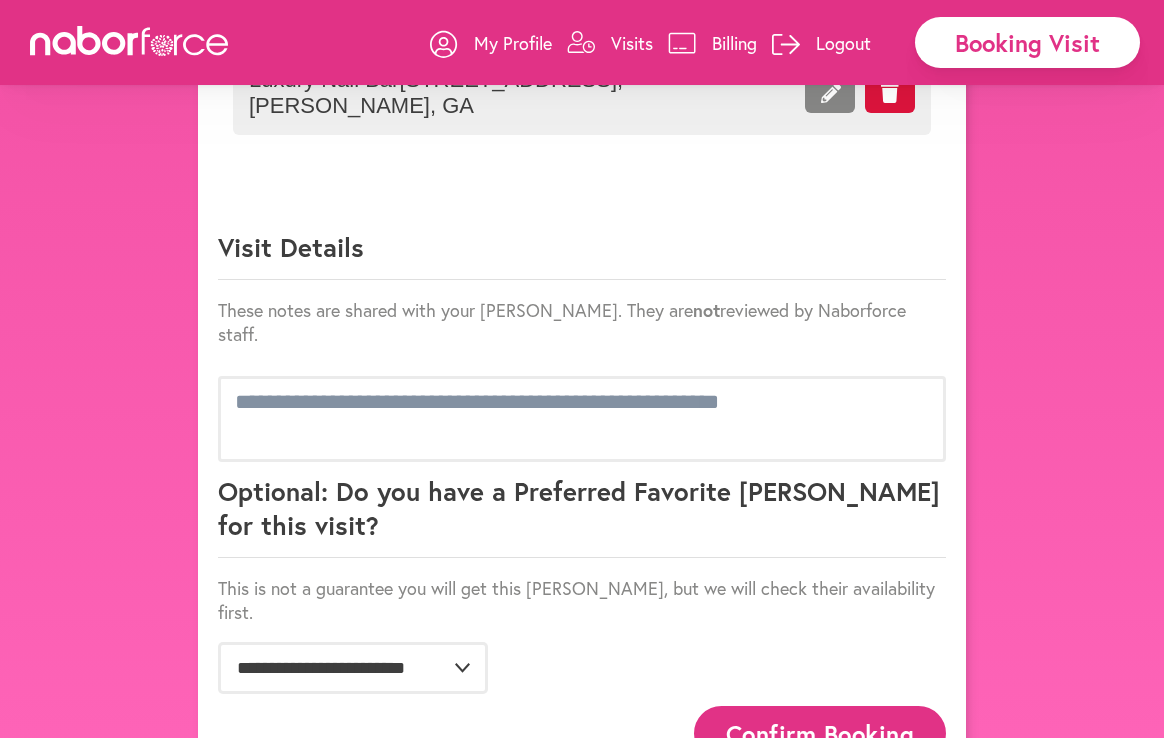 scroll, scrollTop: 1292, scrollLeft: 0, axis: vertical 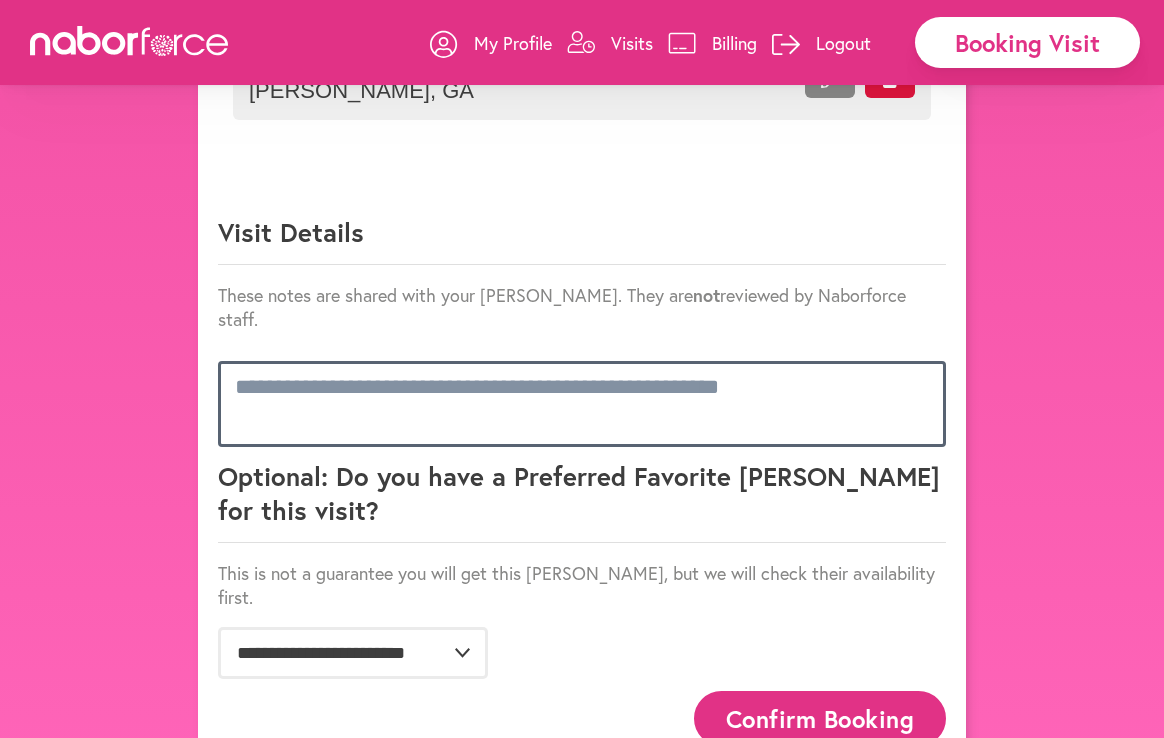 click at bounding box center [582, 404] 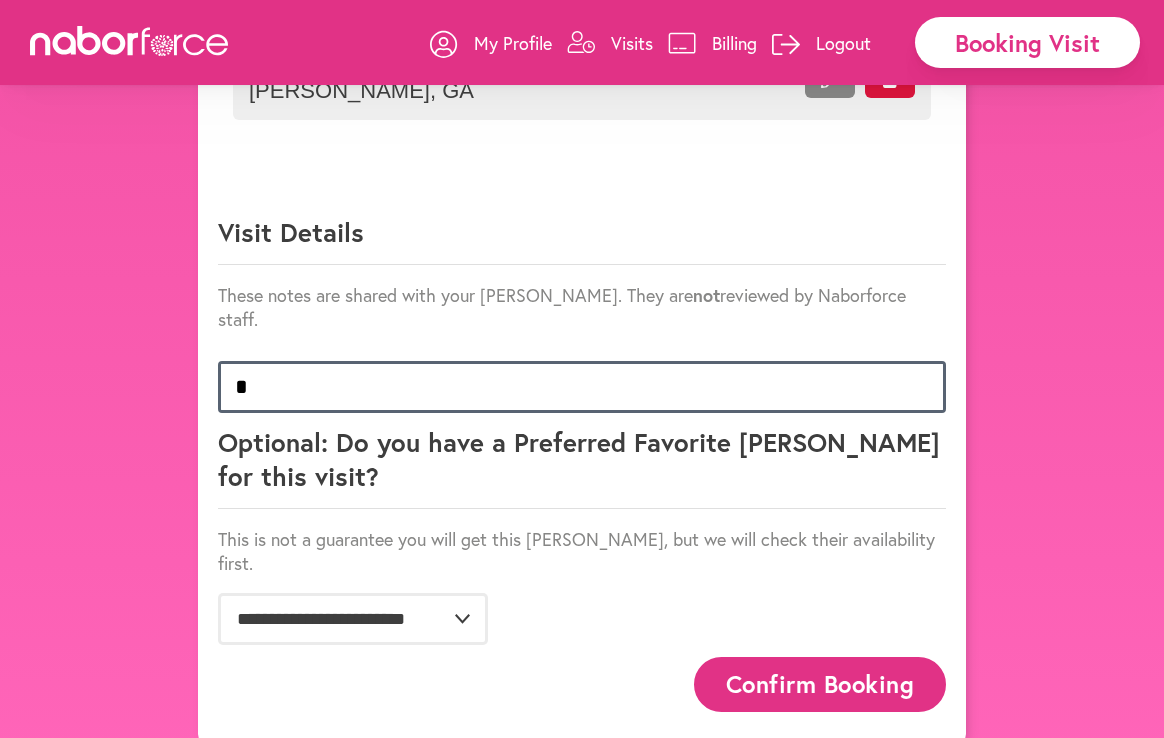 scroll, scrollTop: 1265, scrollLeft: 0, axis: vertical 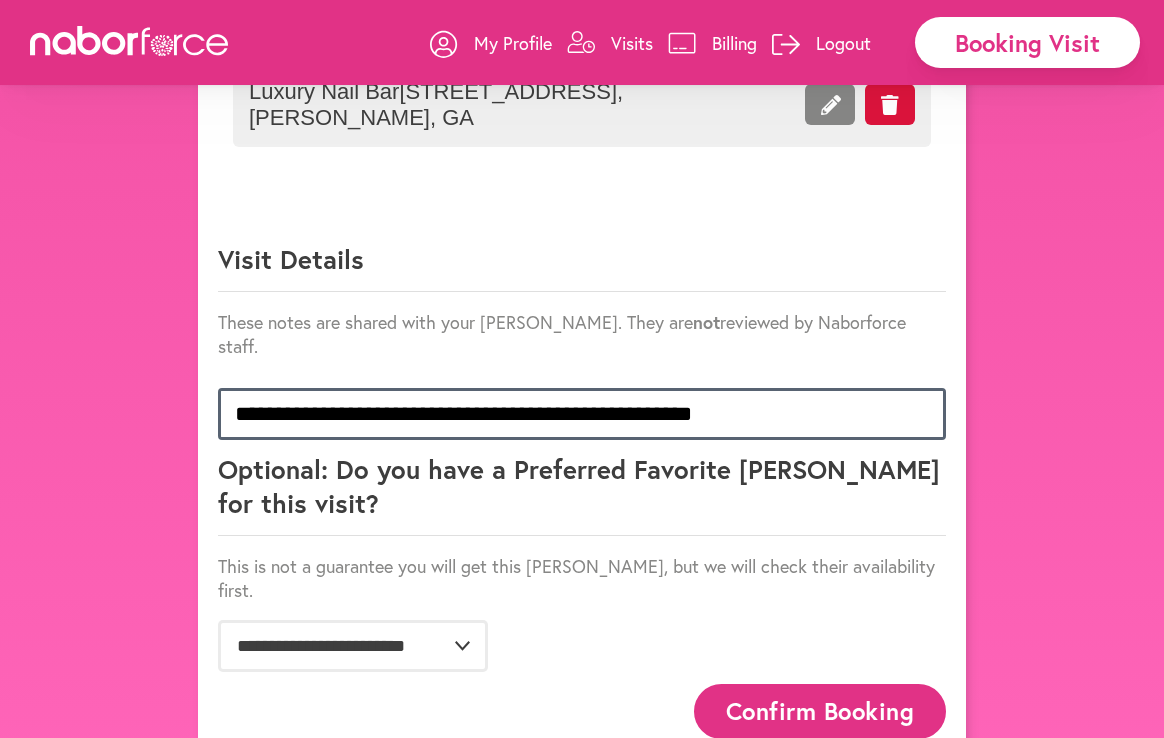 click on "**********" at bounding box center (582, 414) 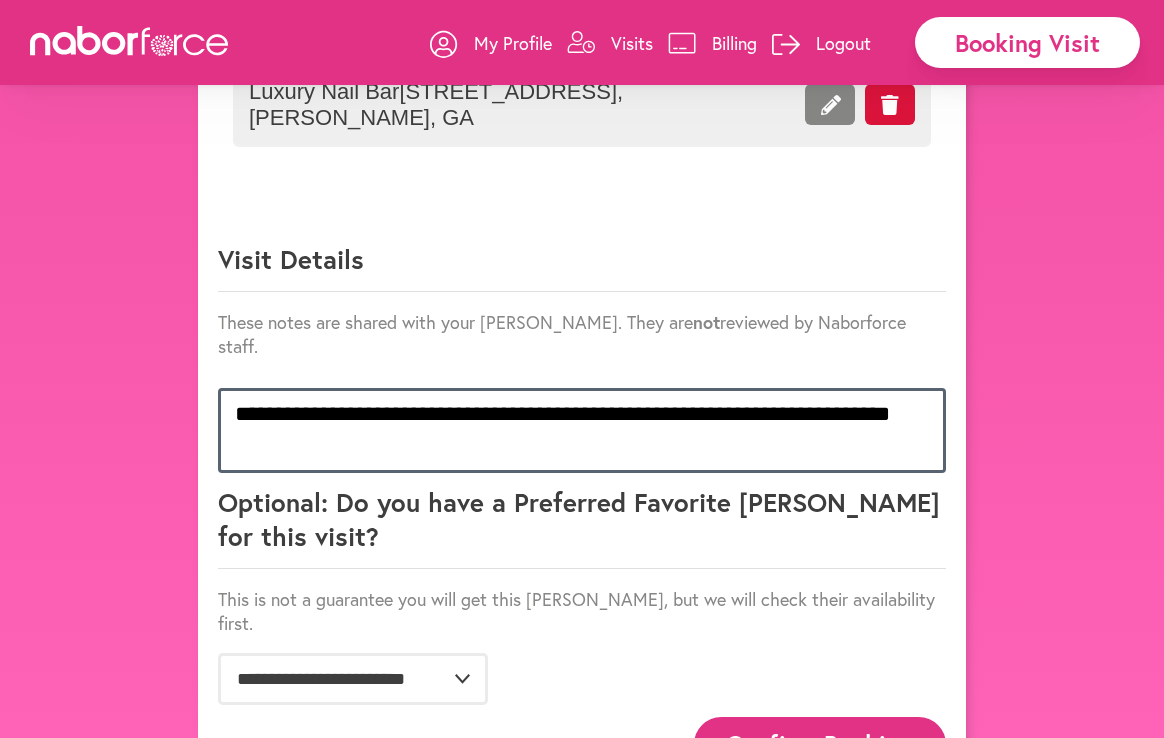 scroll, scrollTop: 1292, scrollLeft: 0, axis: vertical 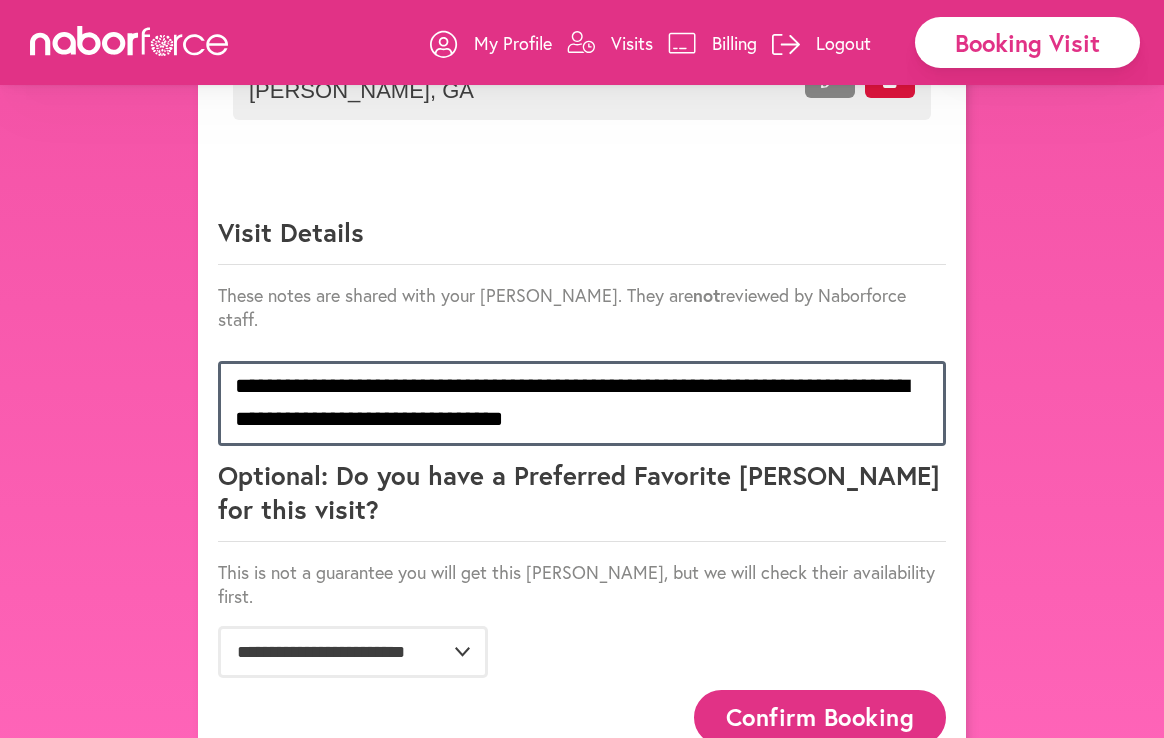drag, startPoint x: 322, startPoint y: 395, endPoint x: 569, endPoint y: 412, distance: 247.58434 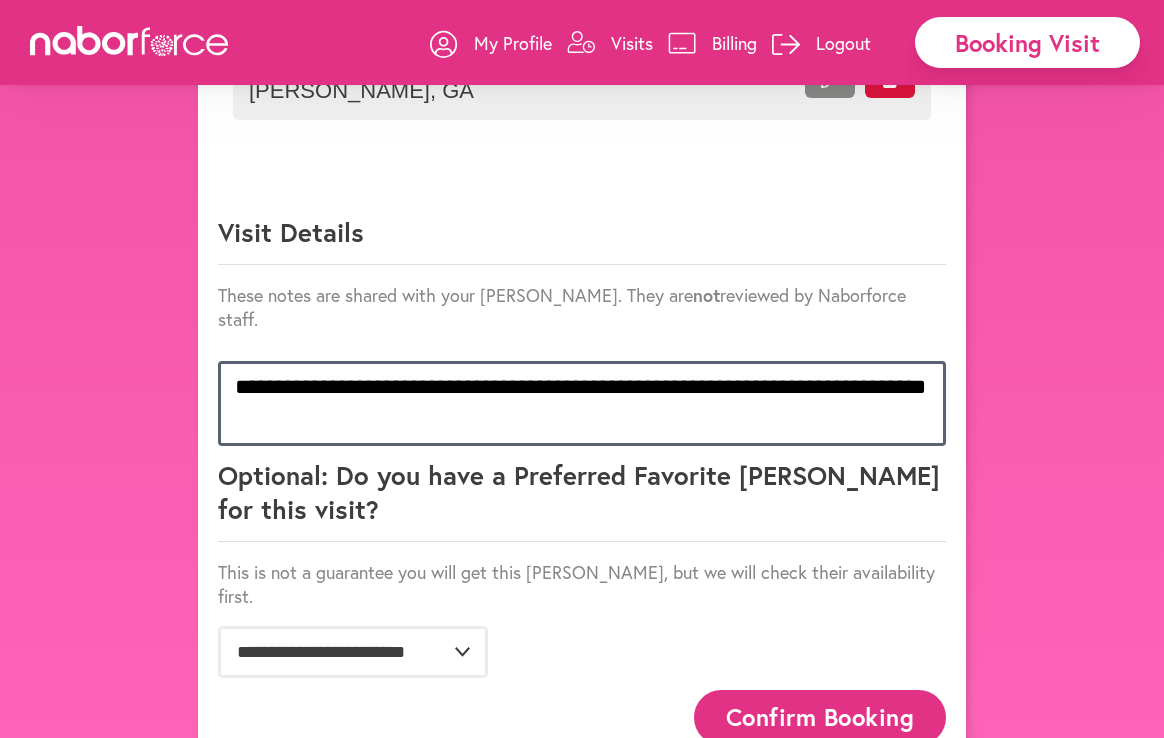 type on "**********" 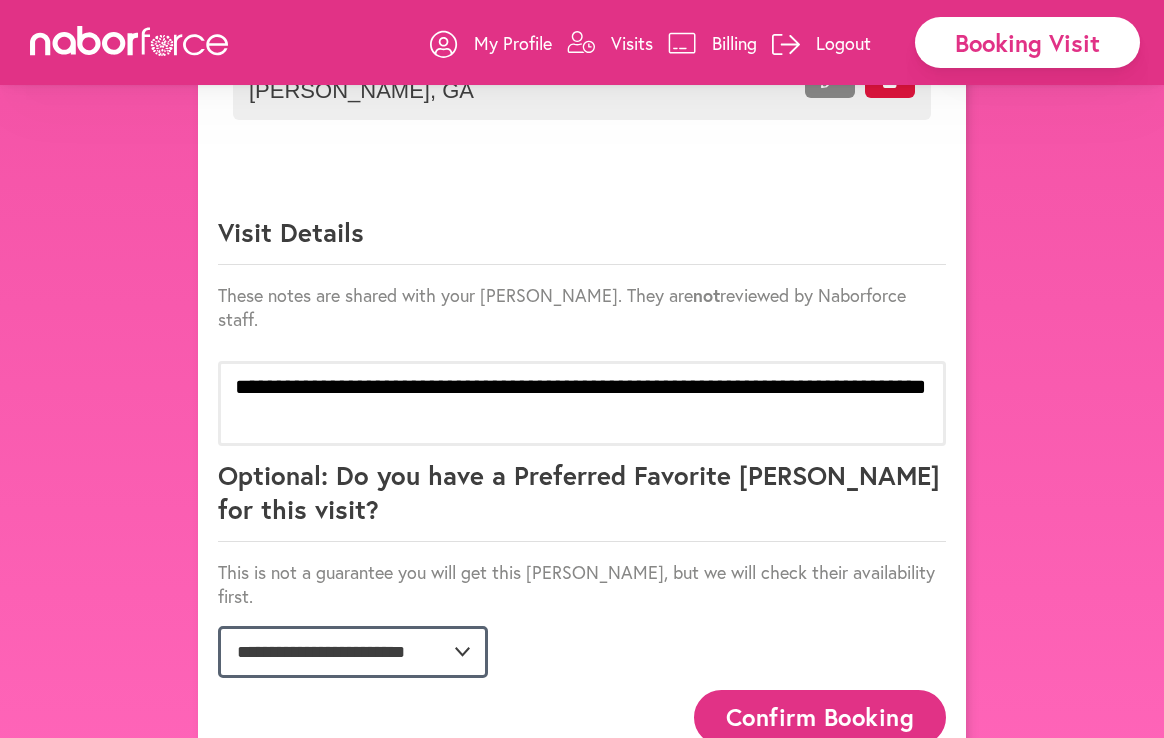 click on "**********" 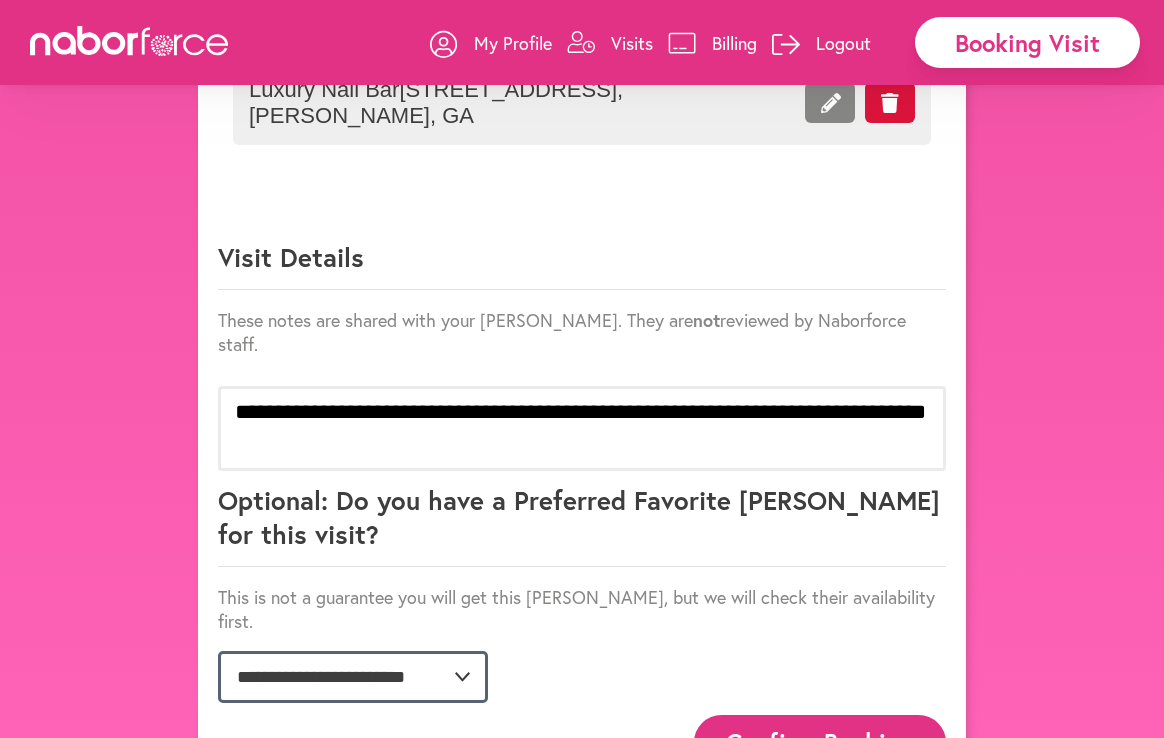 scroll, scrollTop: 1298, scrollLeft: 0, axis: vertical 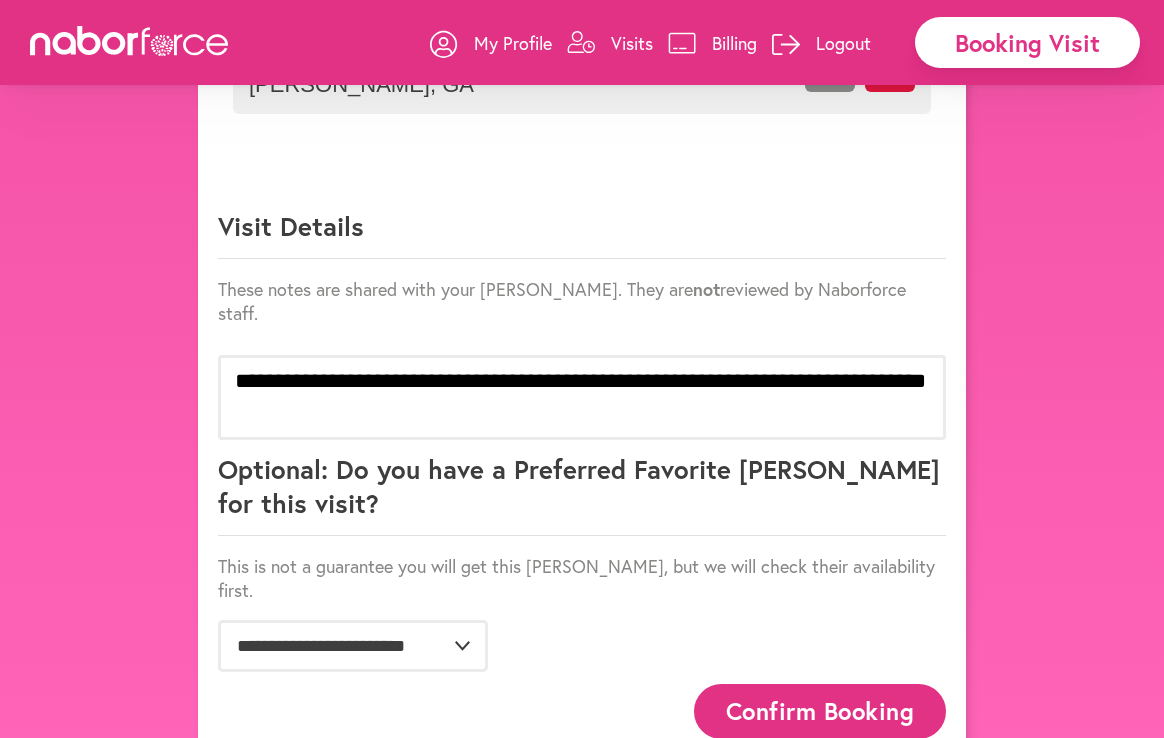 click on "Confirm Booking" at bounding box center [820, 711] 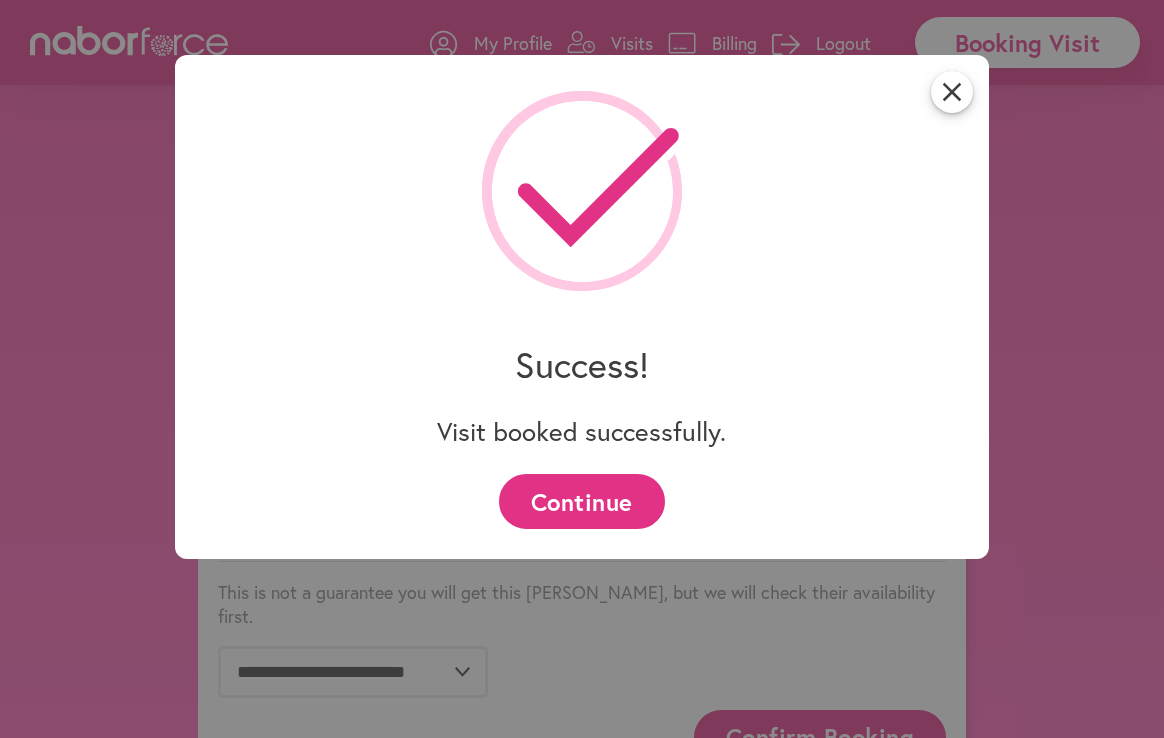 scroll, scrollTop: 1298, scrollLeft: 0, axis: vertical 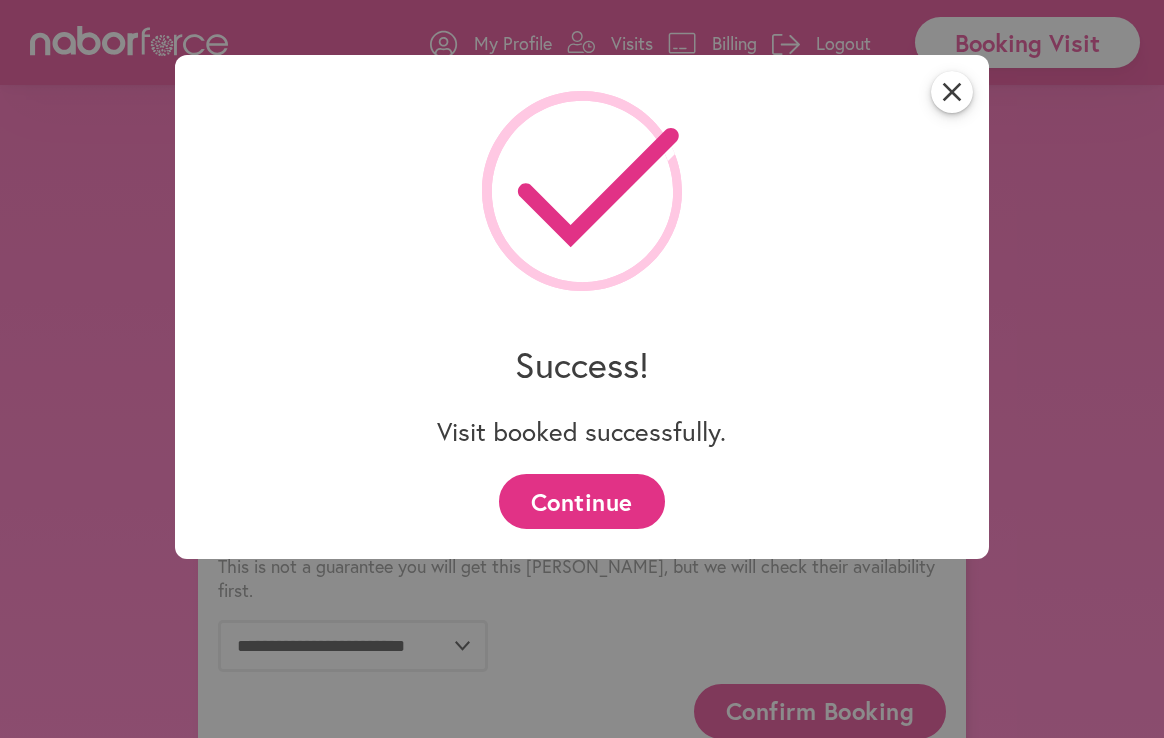 click on "Continue" at bounding box center [581, 501] 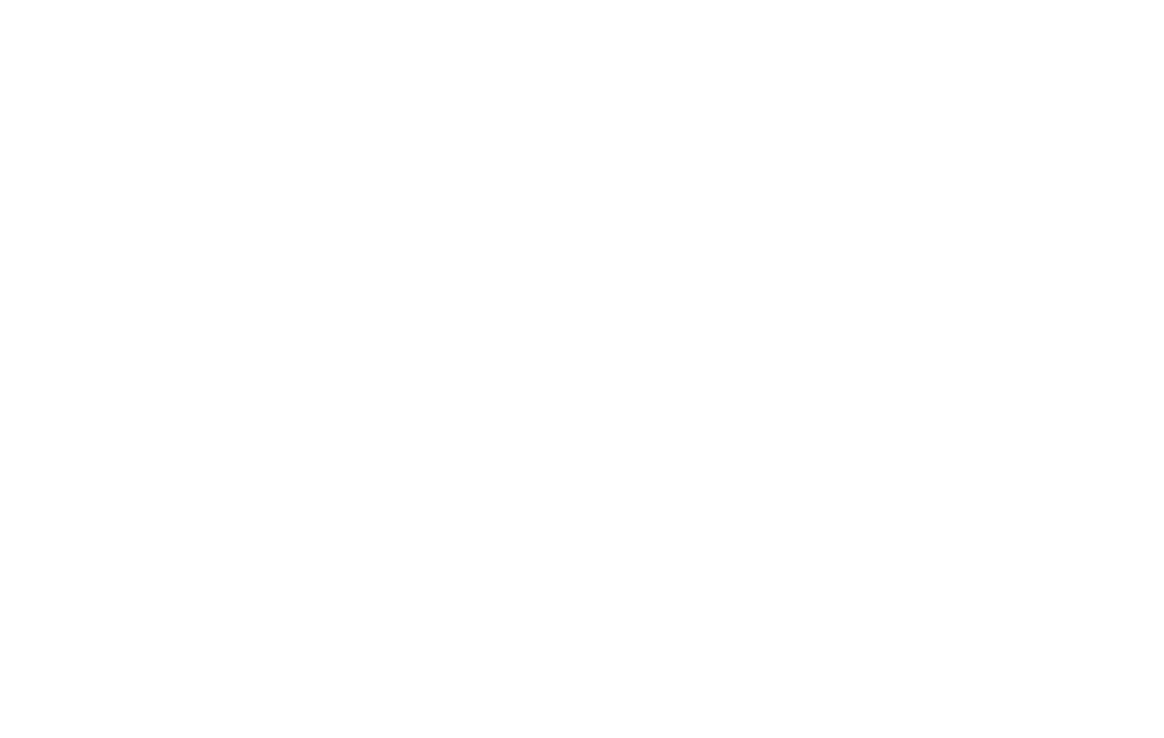 scroll, scrollTop: 0, scrollLeft: 0, axis: both 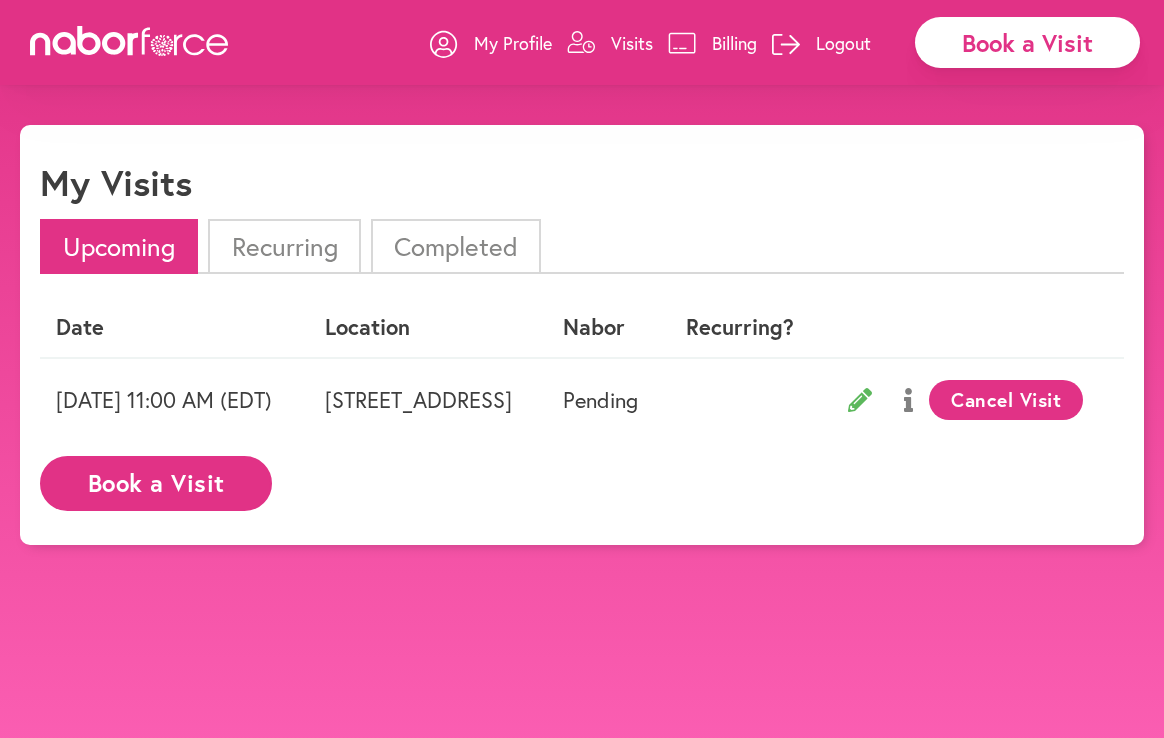 click on "Book a Visit" at bounding box center (156, 483) 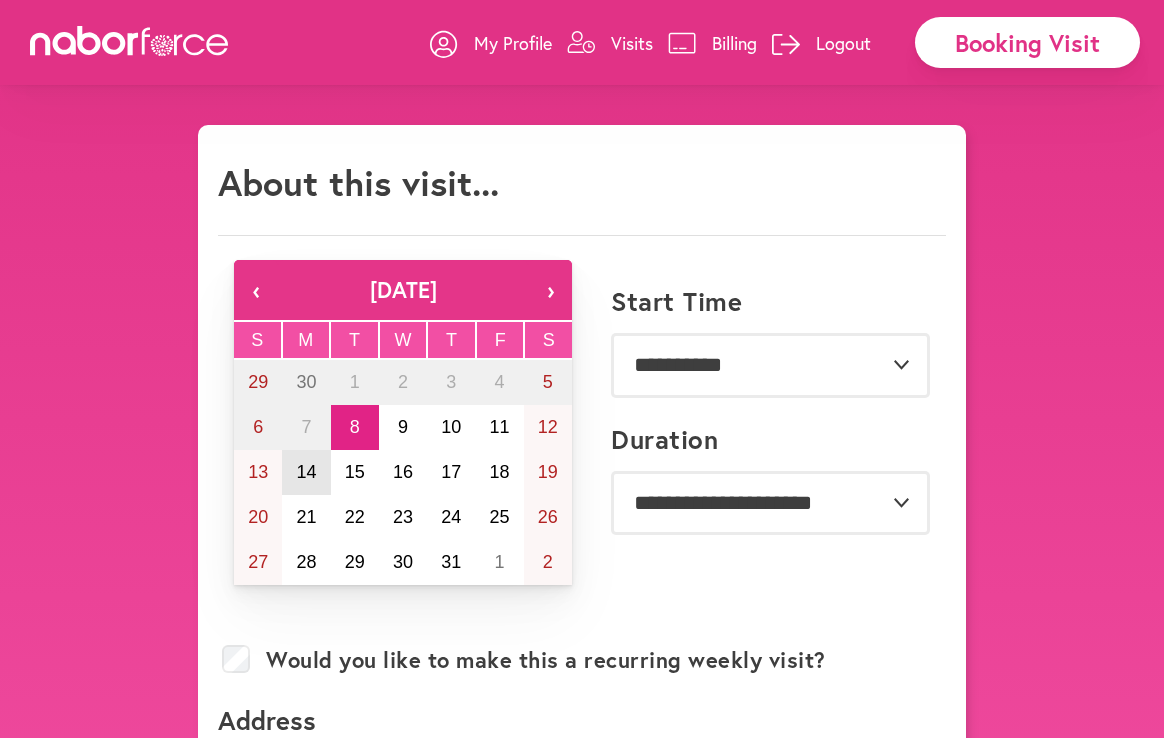 click on "14" at bounding box center [306, 472] 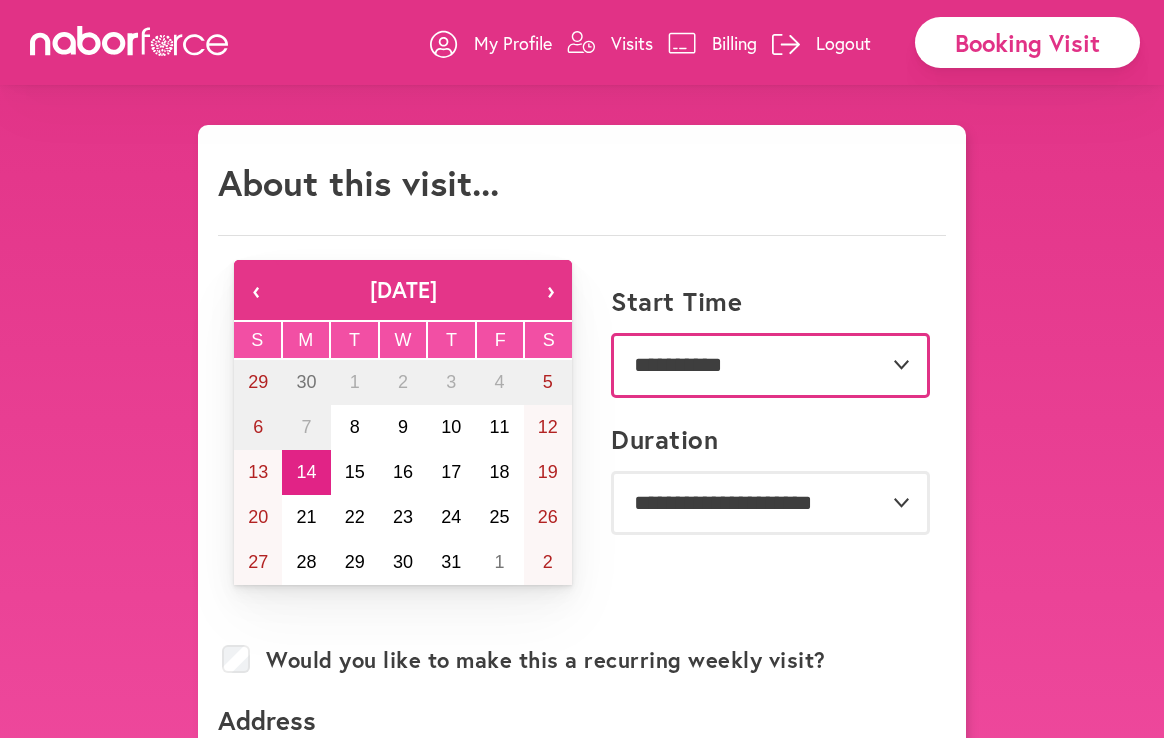 click on "**********" at bounding box center [770, 365] 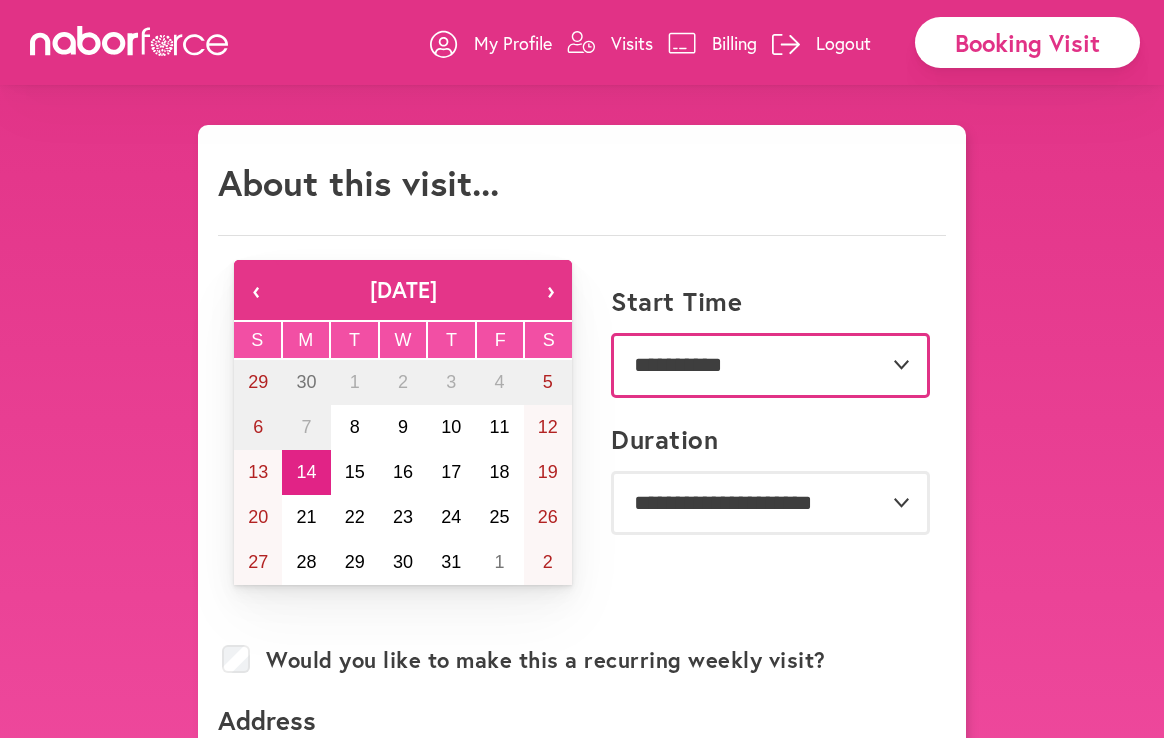 select on "*******" 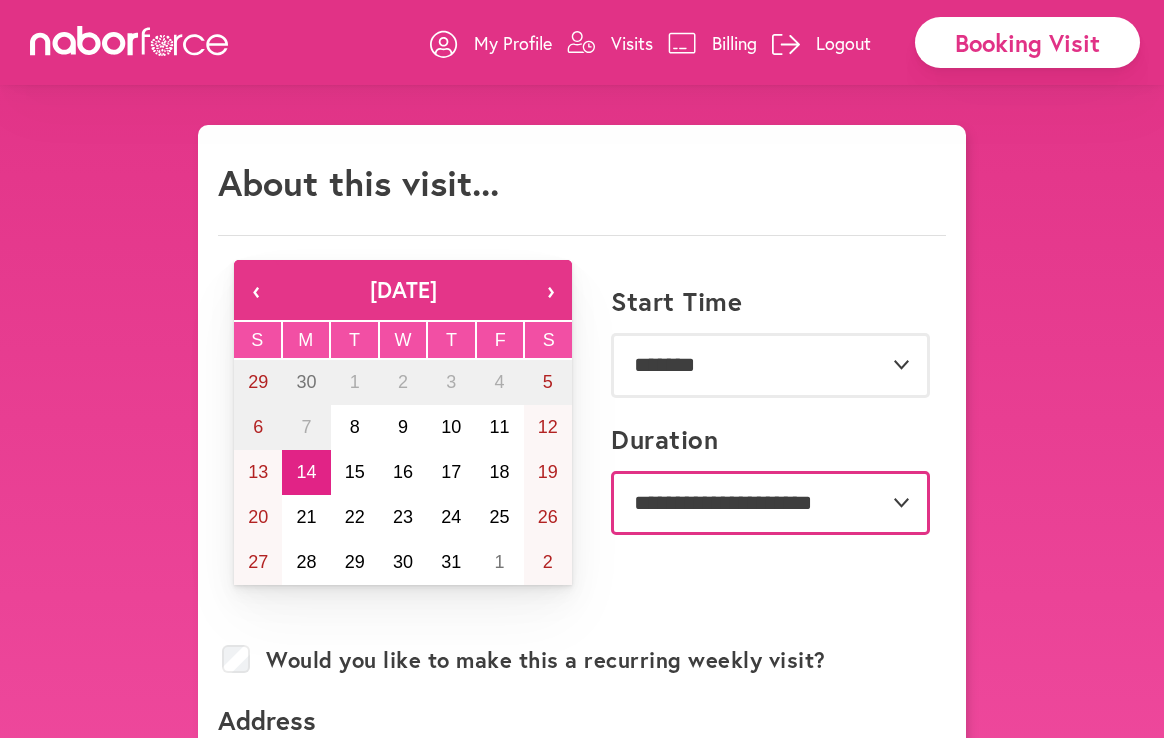 click on "**********" at bounding box center (770, 503) 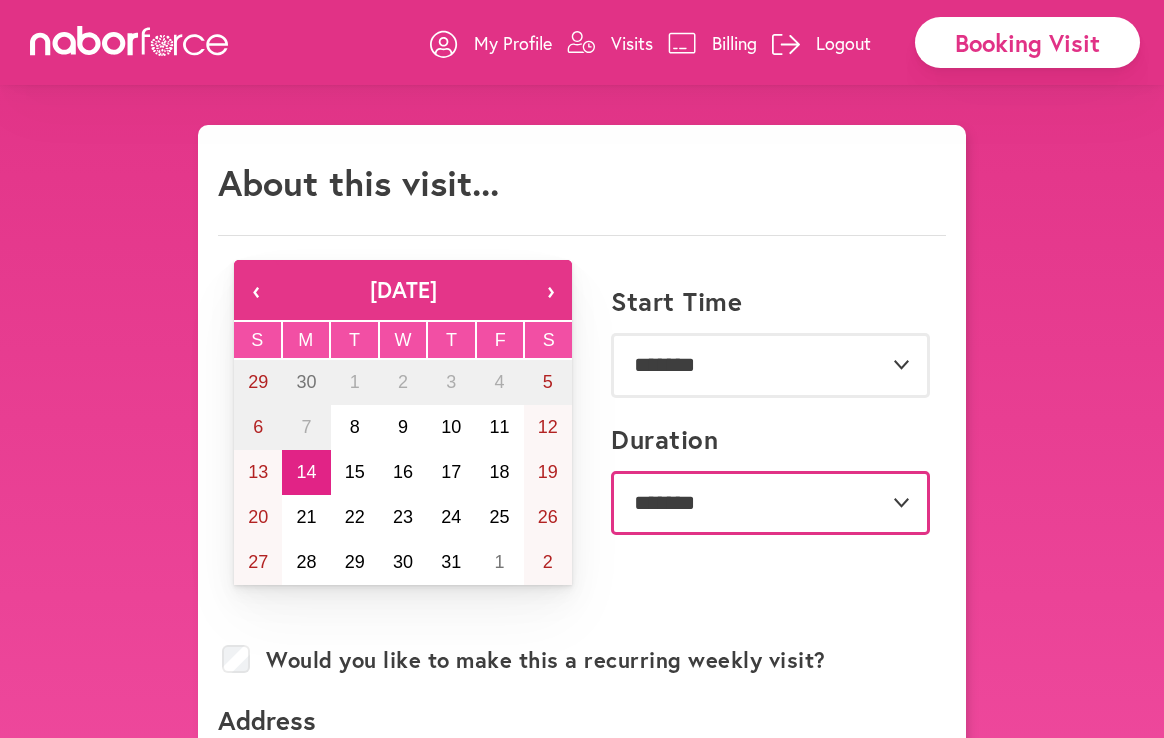 click on "**********" at bounding box center (770, 503) 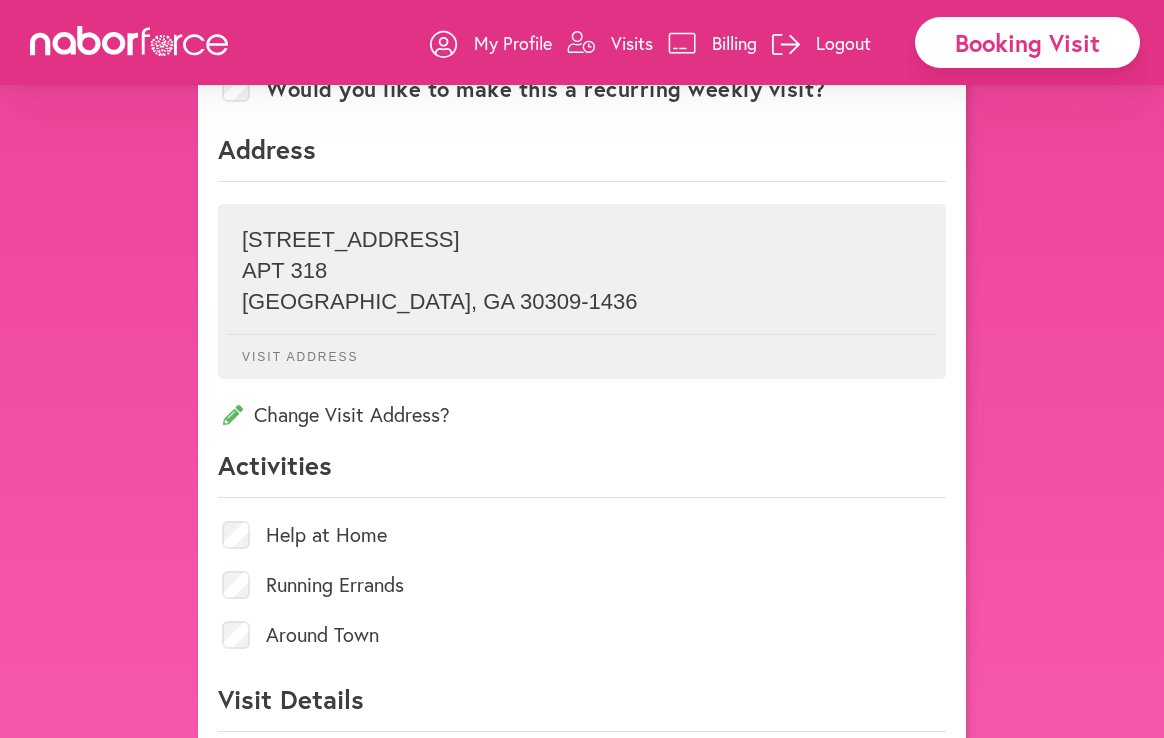 scroll, scrollTop: 579, scrollLeft: 0, axis: vertical 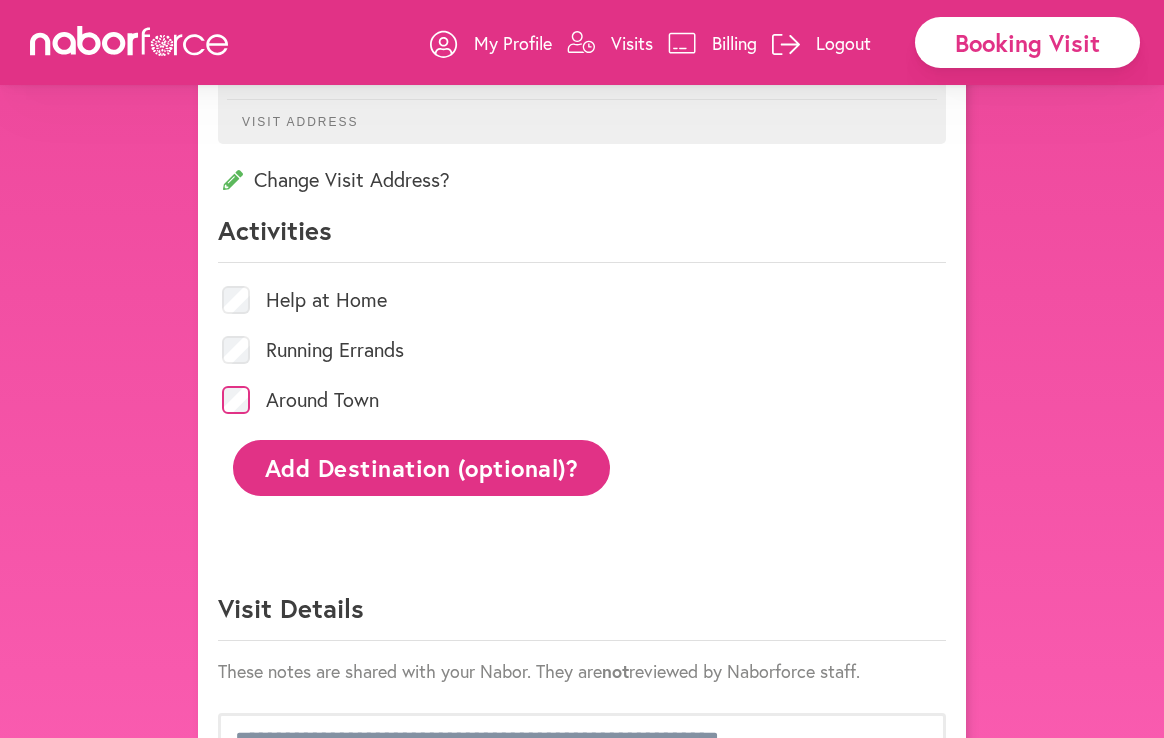 click on "Add Destination (optional)?" 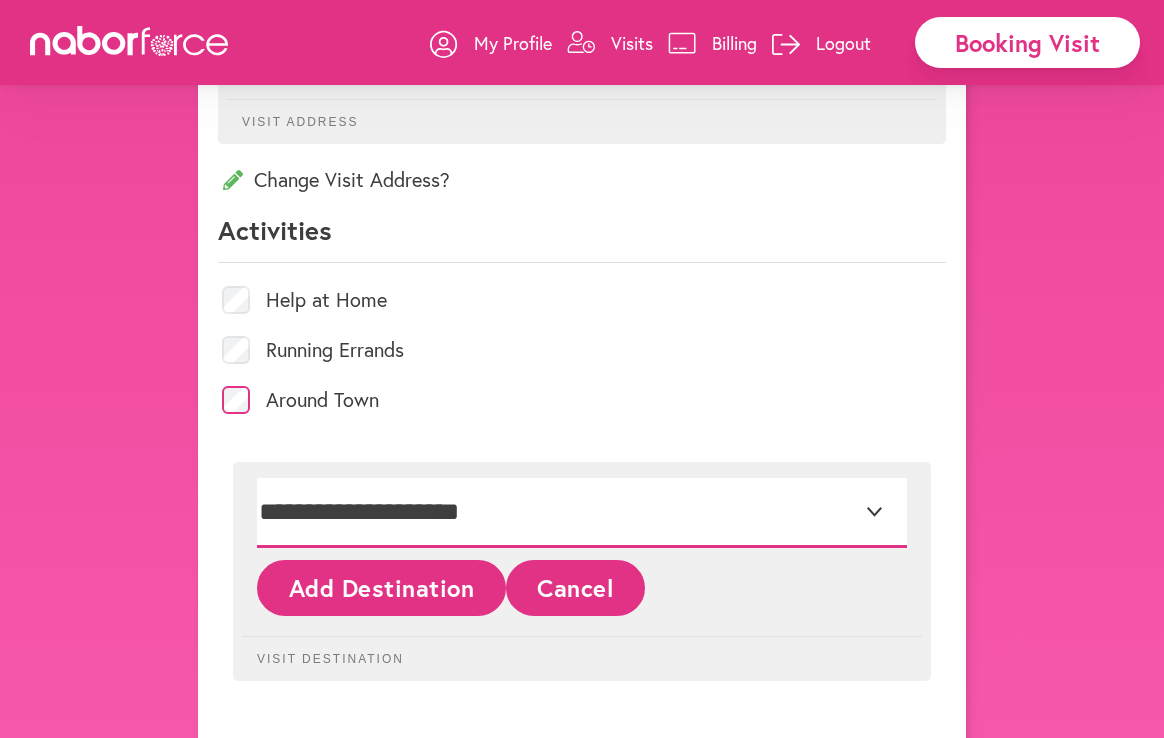 click on "**********" at bounding box center [582, 513] 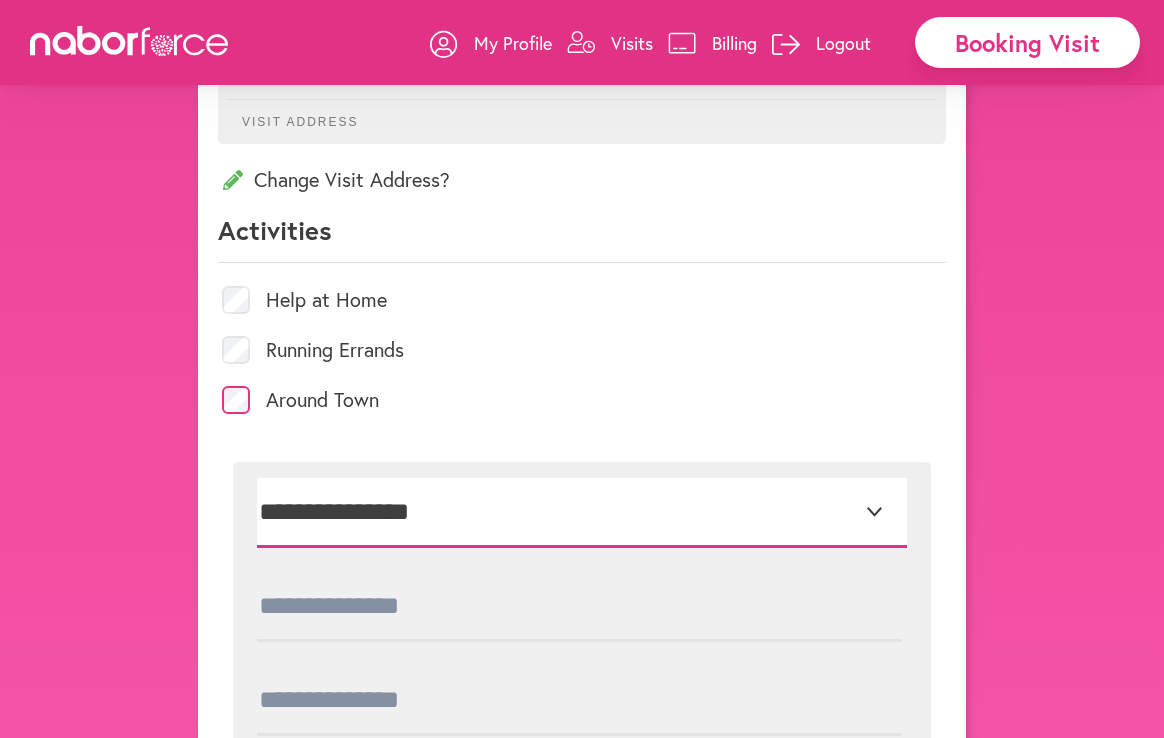 click on "**********" at bounding box center [582, 513] 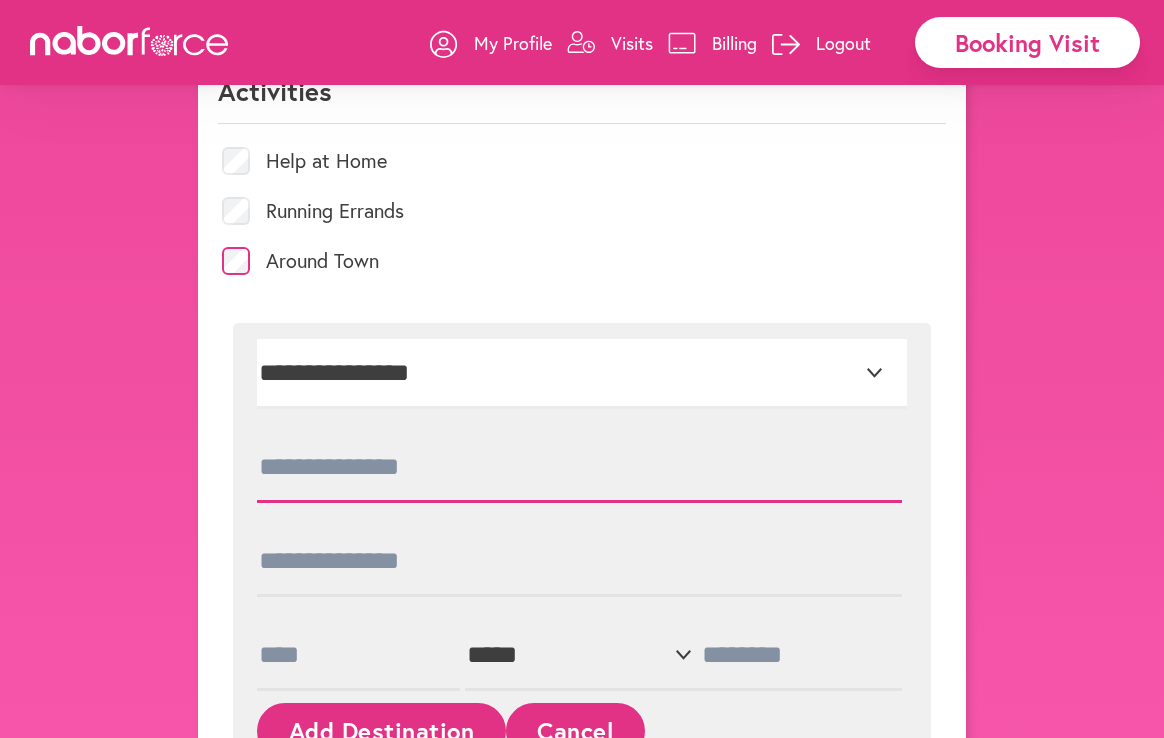 click at bounding box center [579, 468] 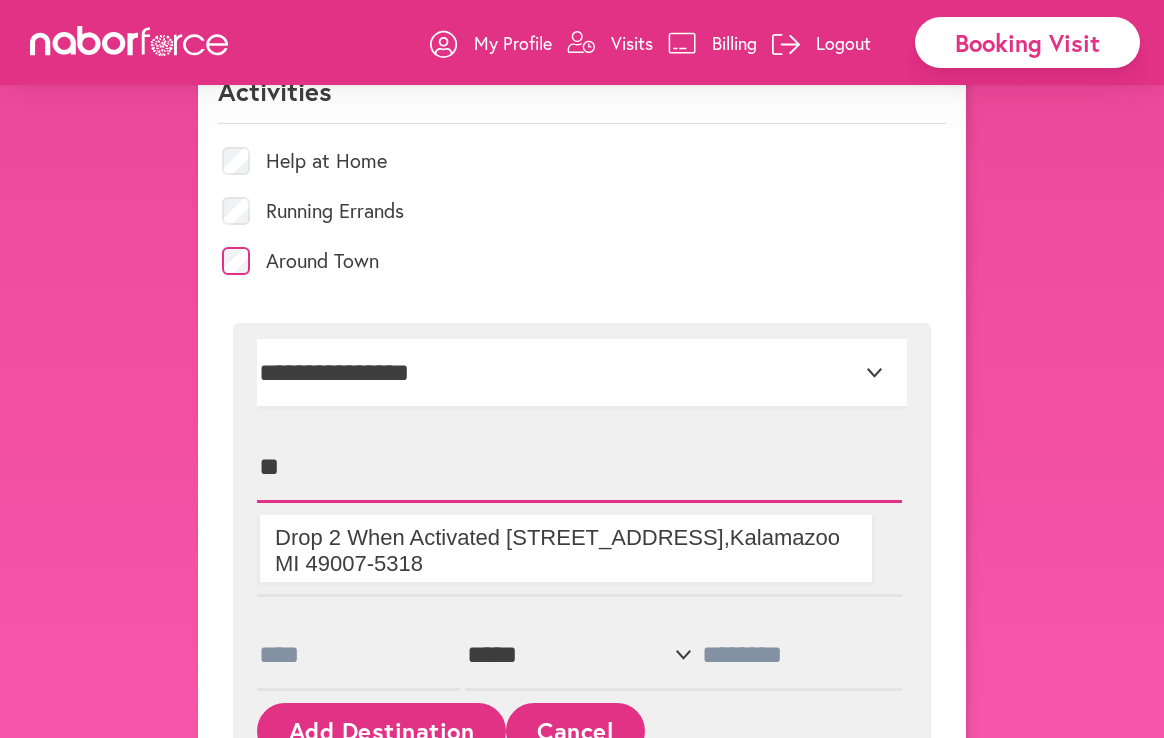 type on "*" 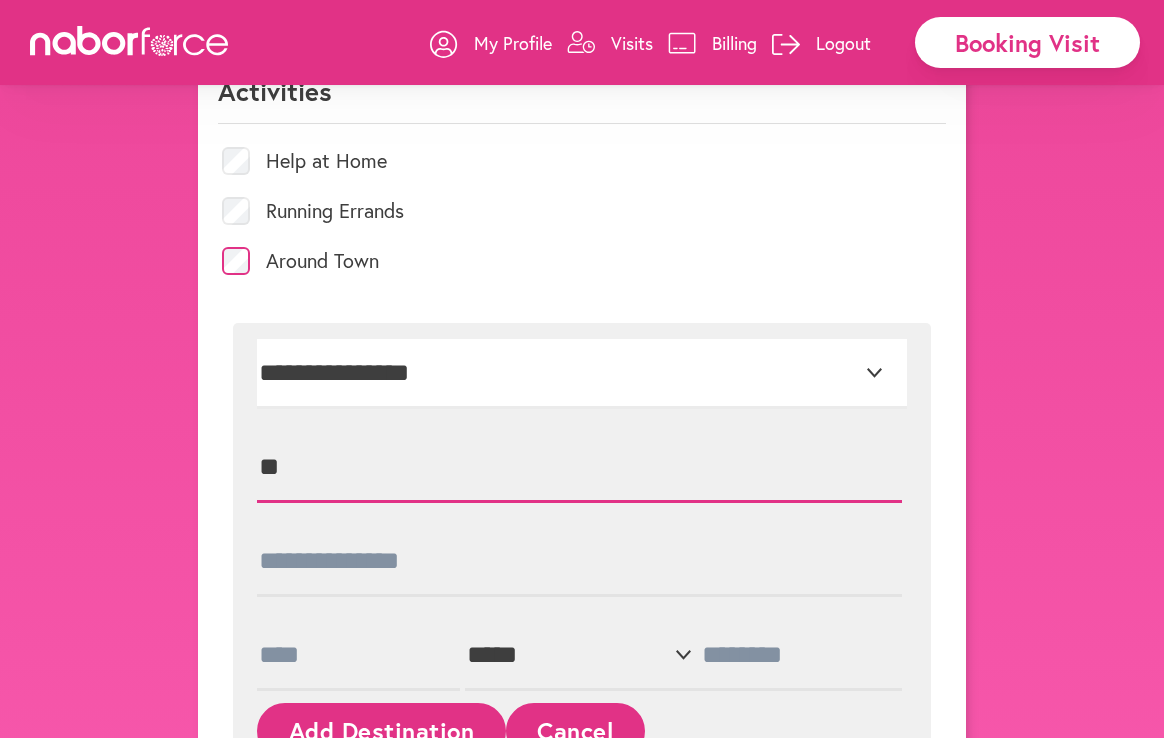 type on "*" 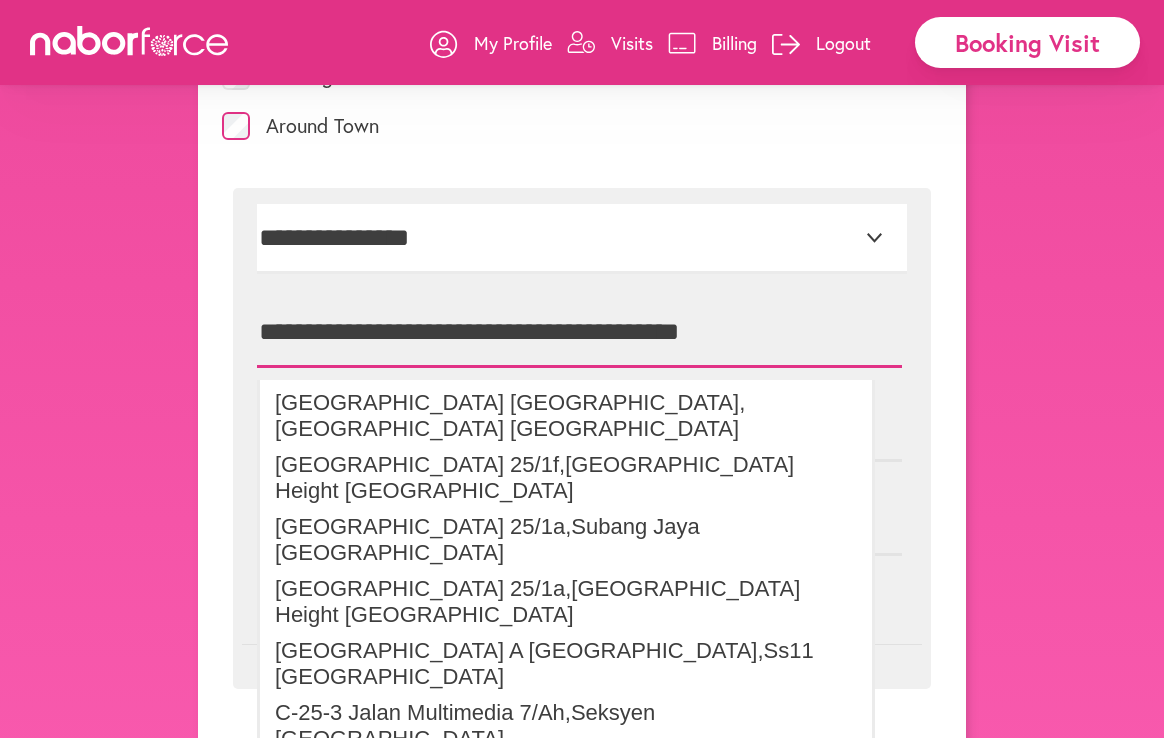 scroll, scrollTop: 1096, scrollLeft: 0, axis: vertical 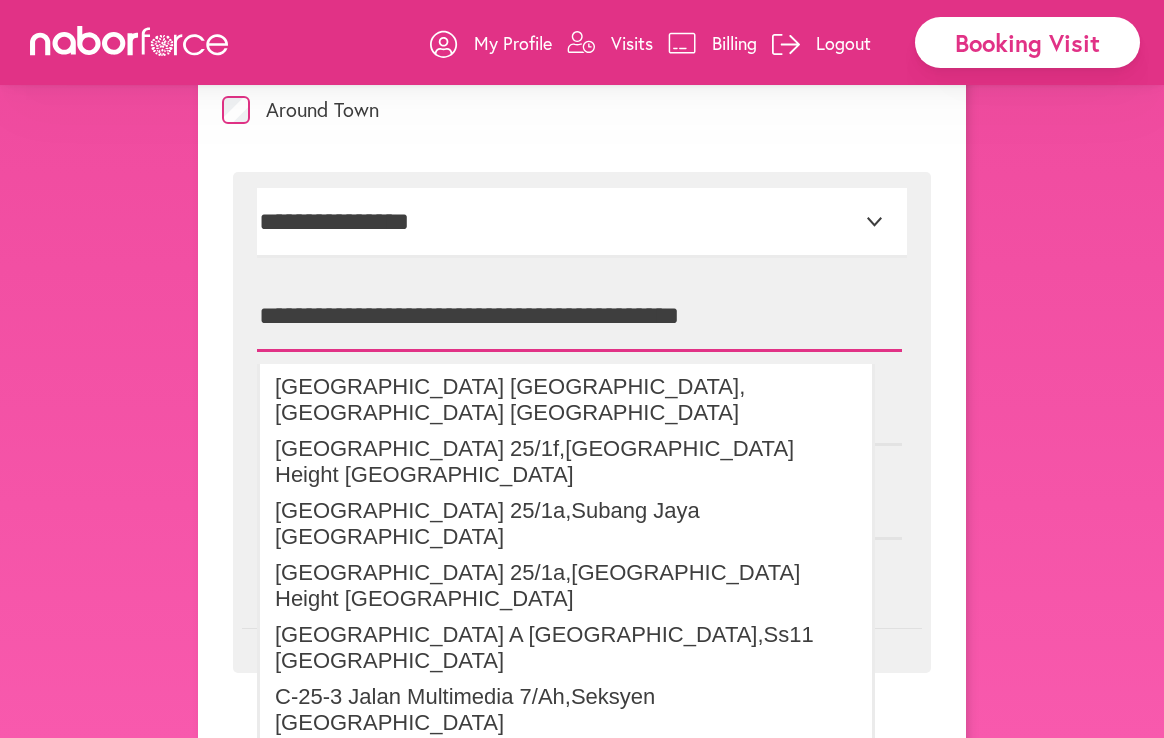 type on "**********" 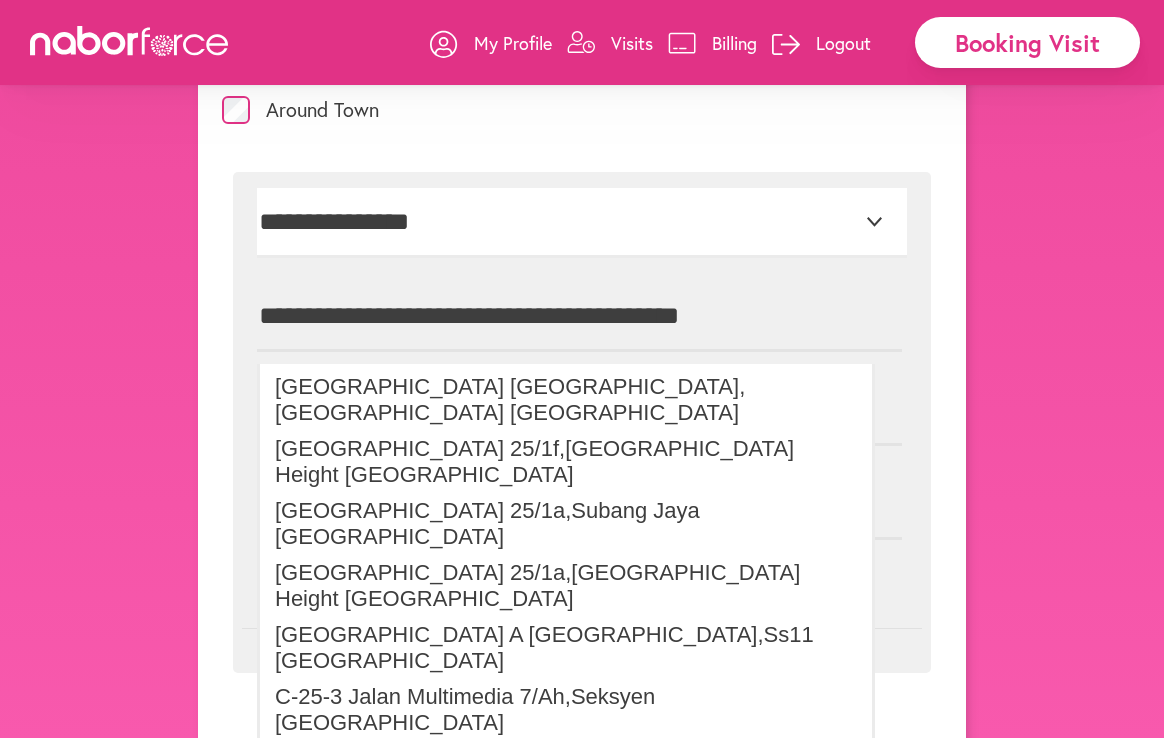 click on "**********" at bounding box center (582, 422) 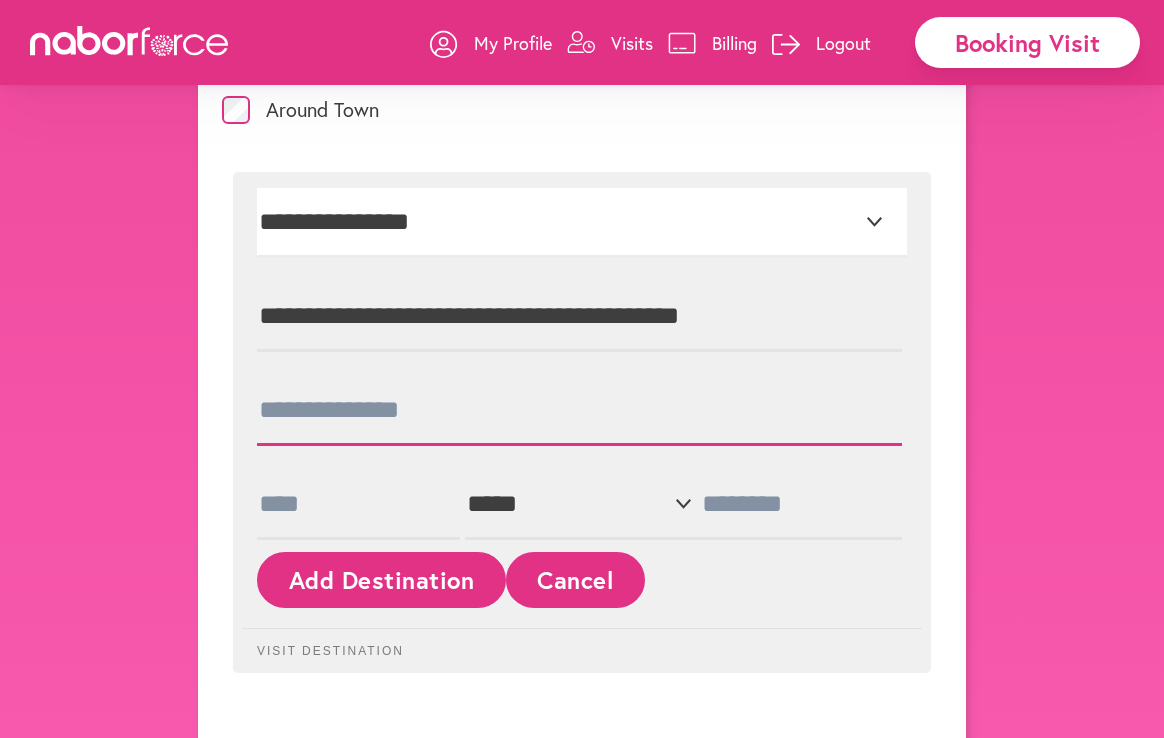 click at bounding box center [579, 411] 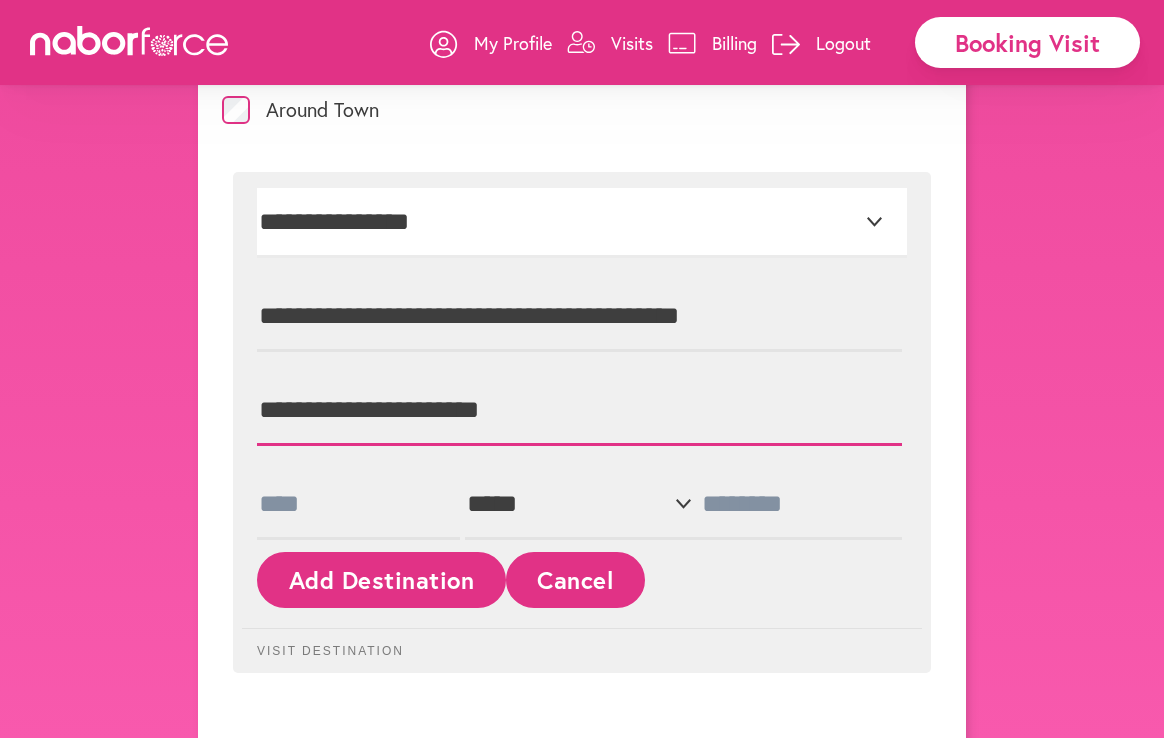 type on "**********" 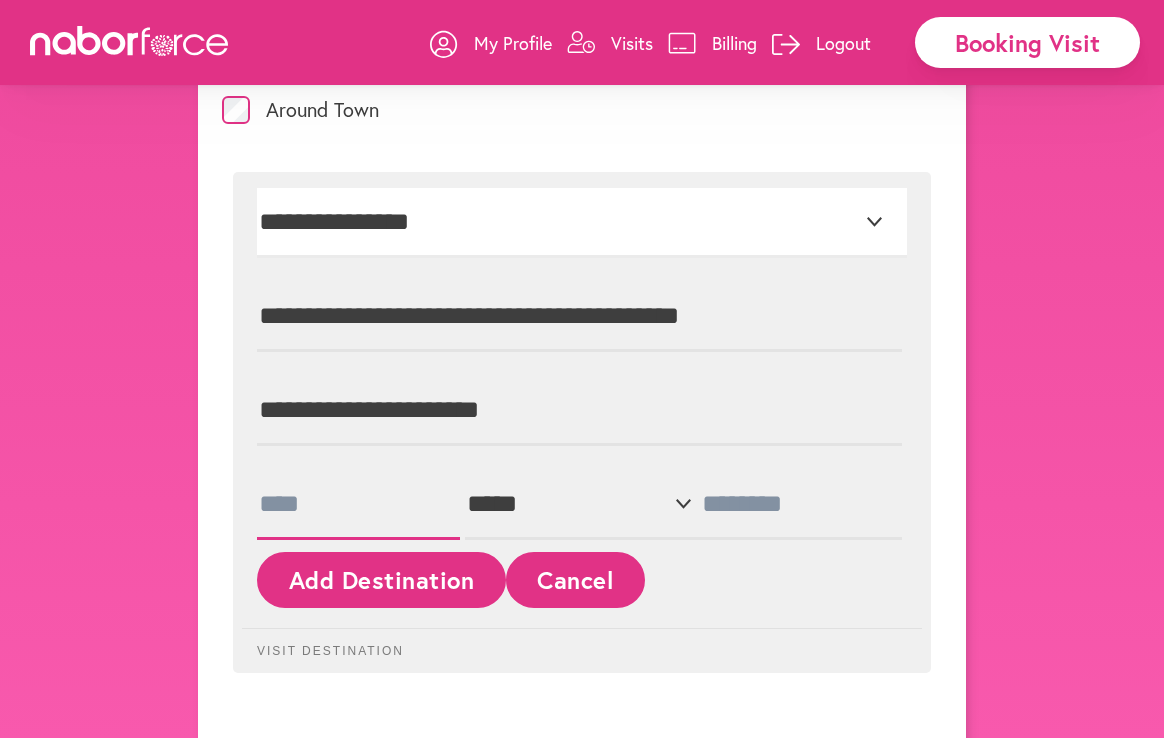 click at bounding box center (358, 505) 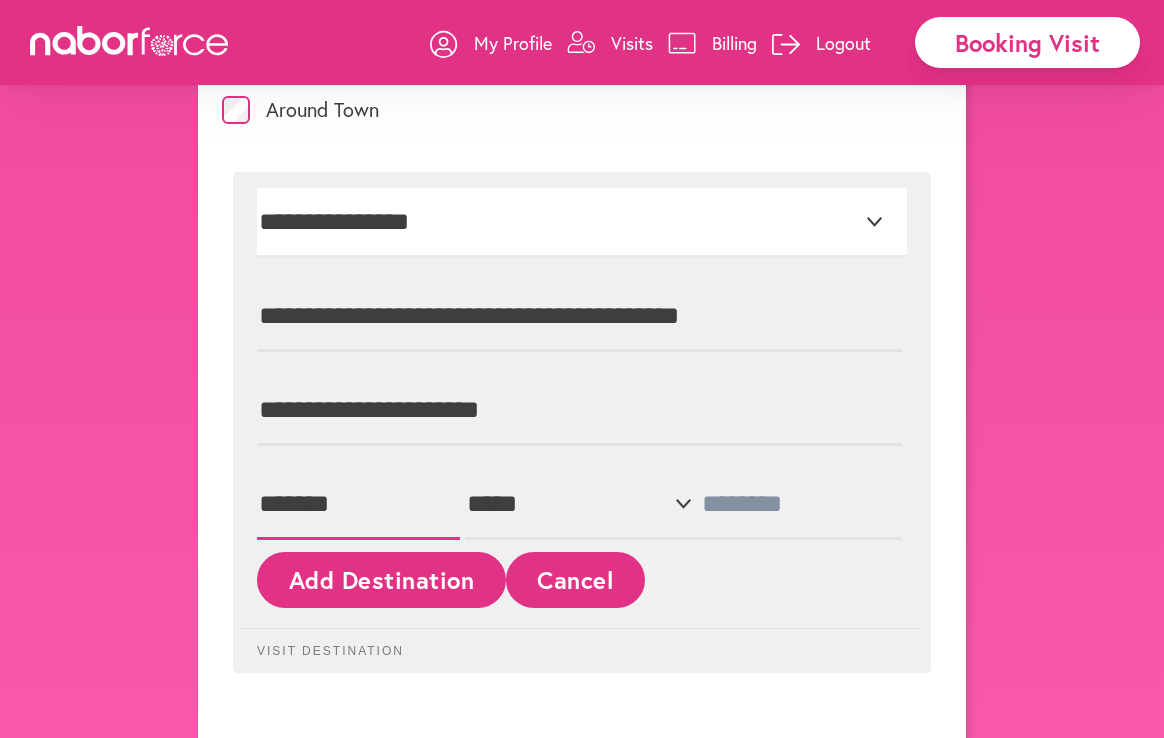 type on "*******" 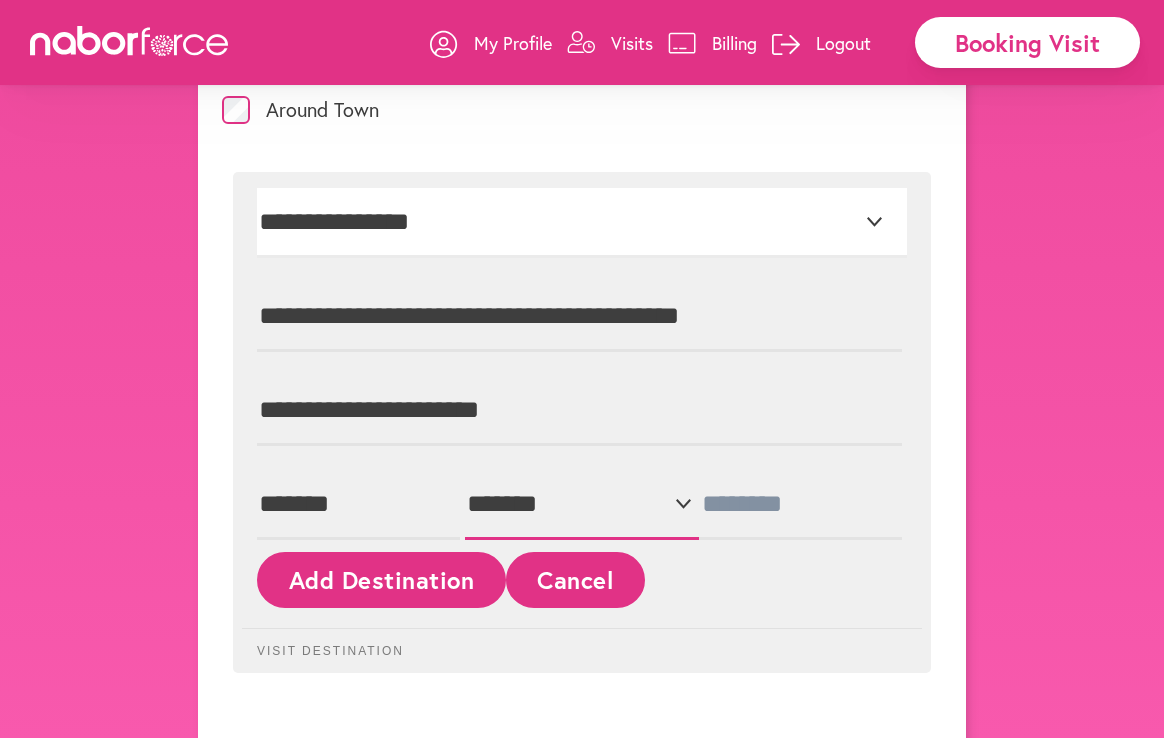 click on "**********" at bounding box center [582, 505] 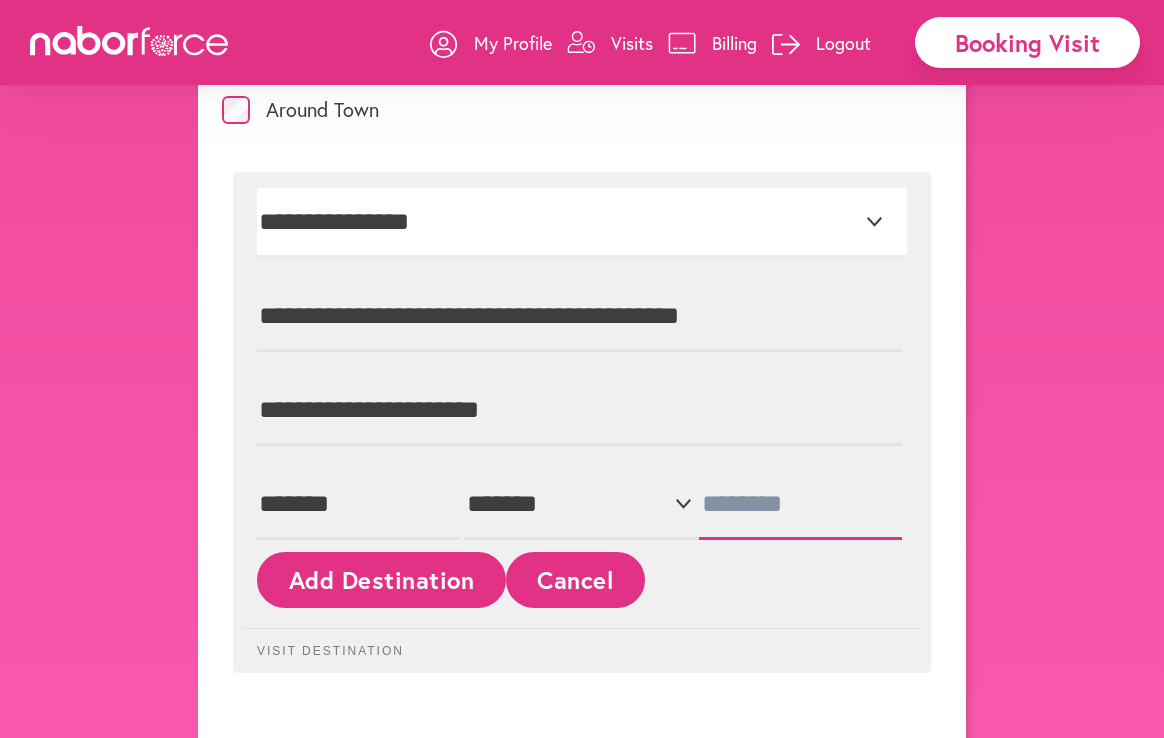 click at bounding box center (800, 505) 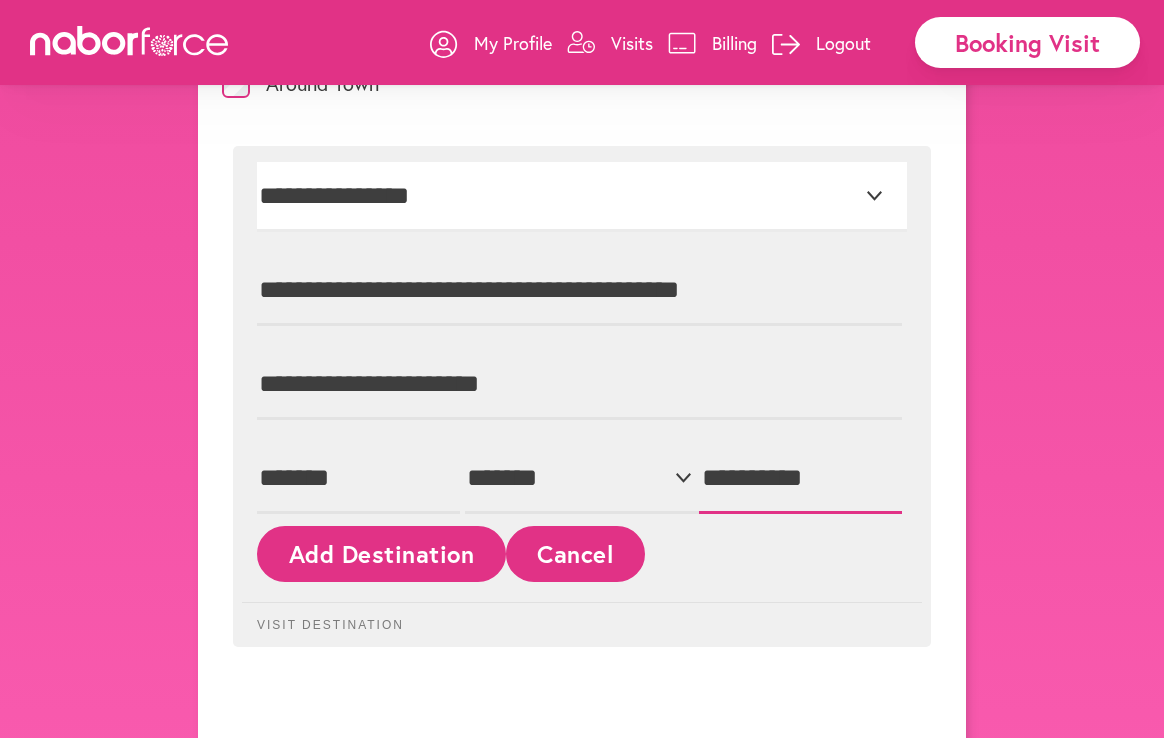 scroll, scrollTop: 1121, scrollLeft: 0, axis: vertical 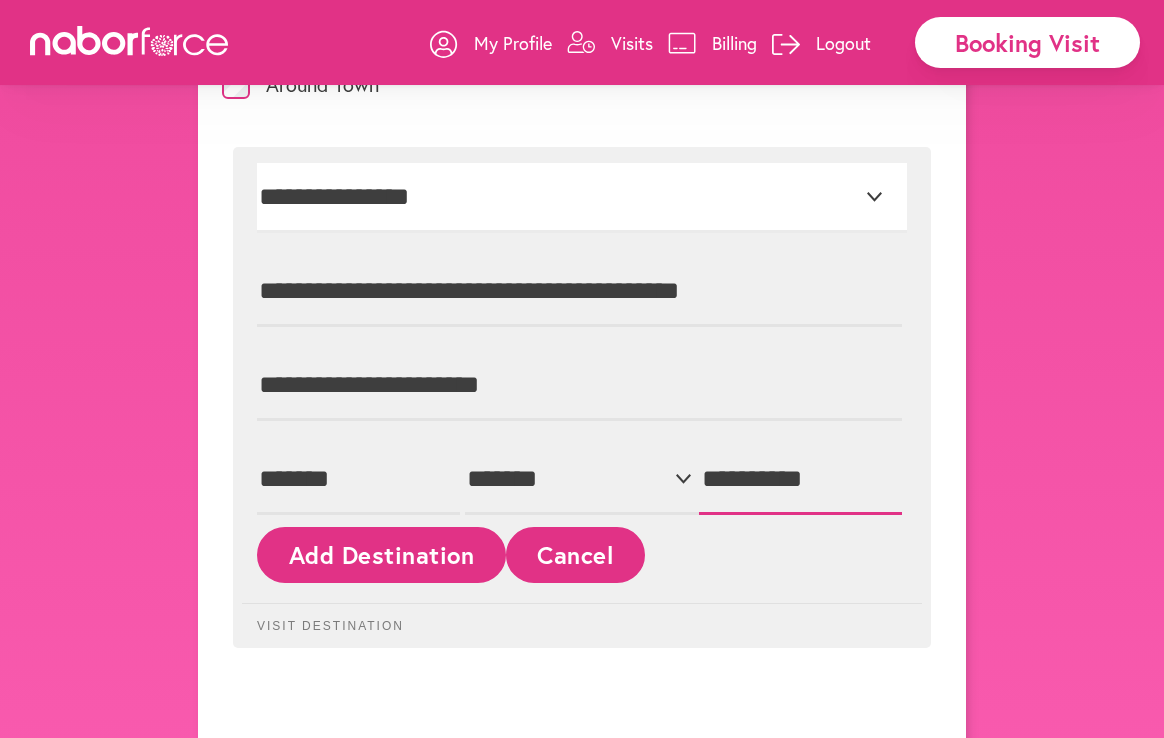 type on "**********" 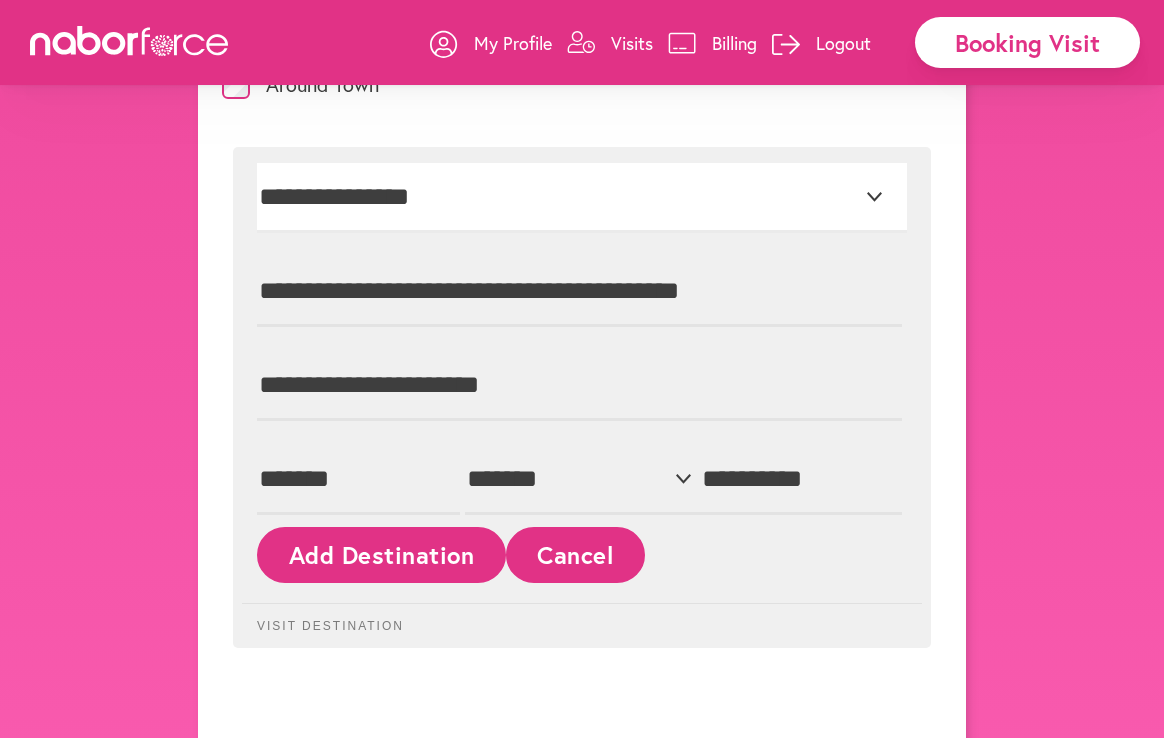 click on "Add Destination" at bounding box center [381, 554] 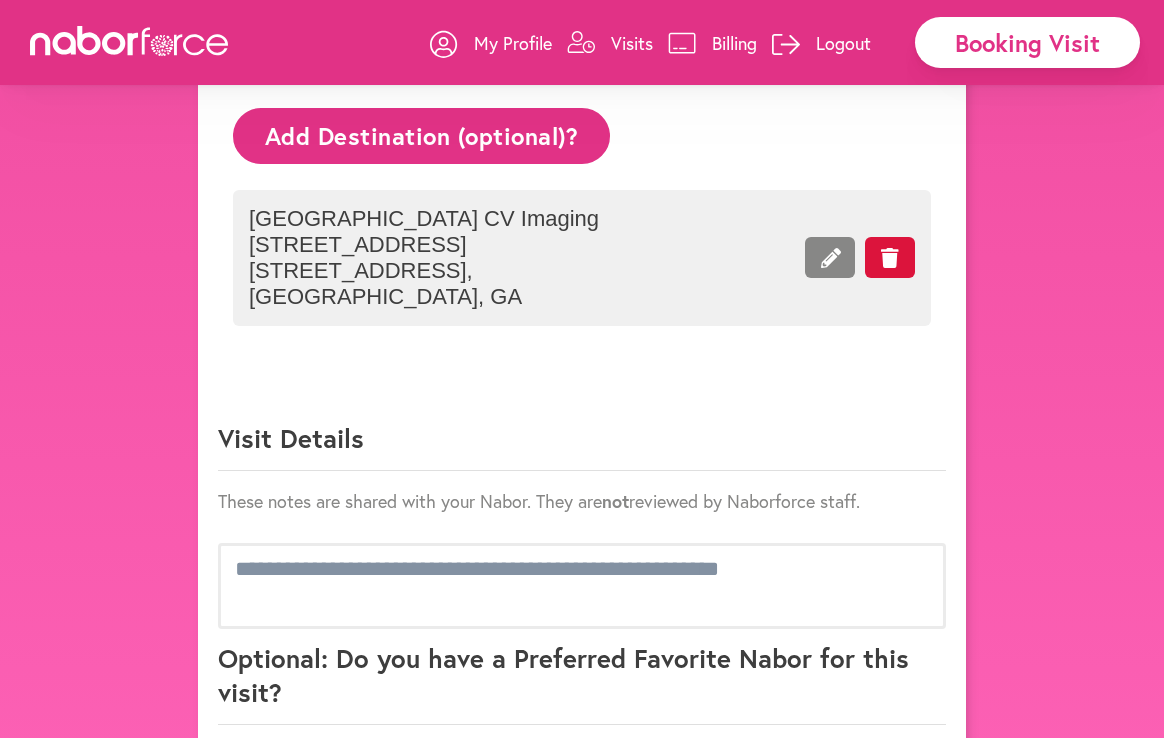 scroll, scrollTop: 1139, scrollLeft: 0, axis: vertical 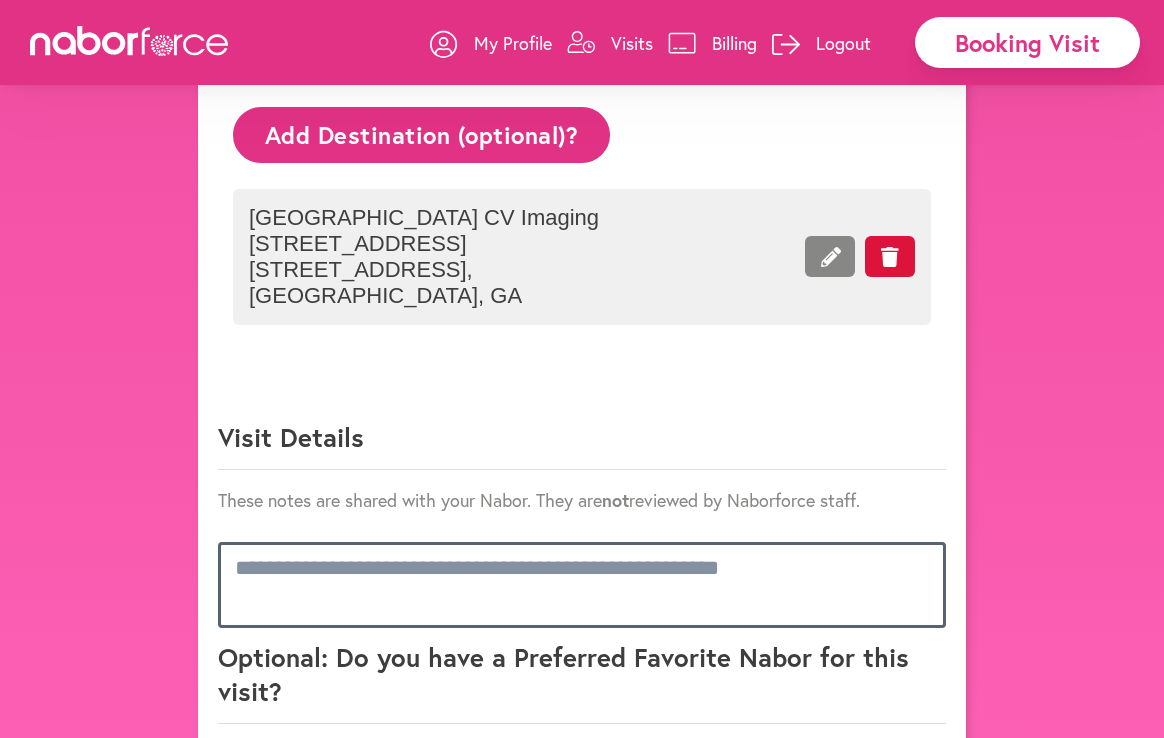 click at bounding box center [582, 585] 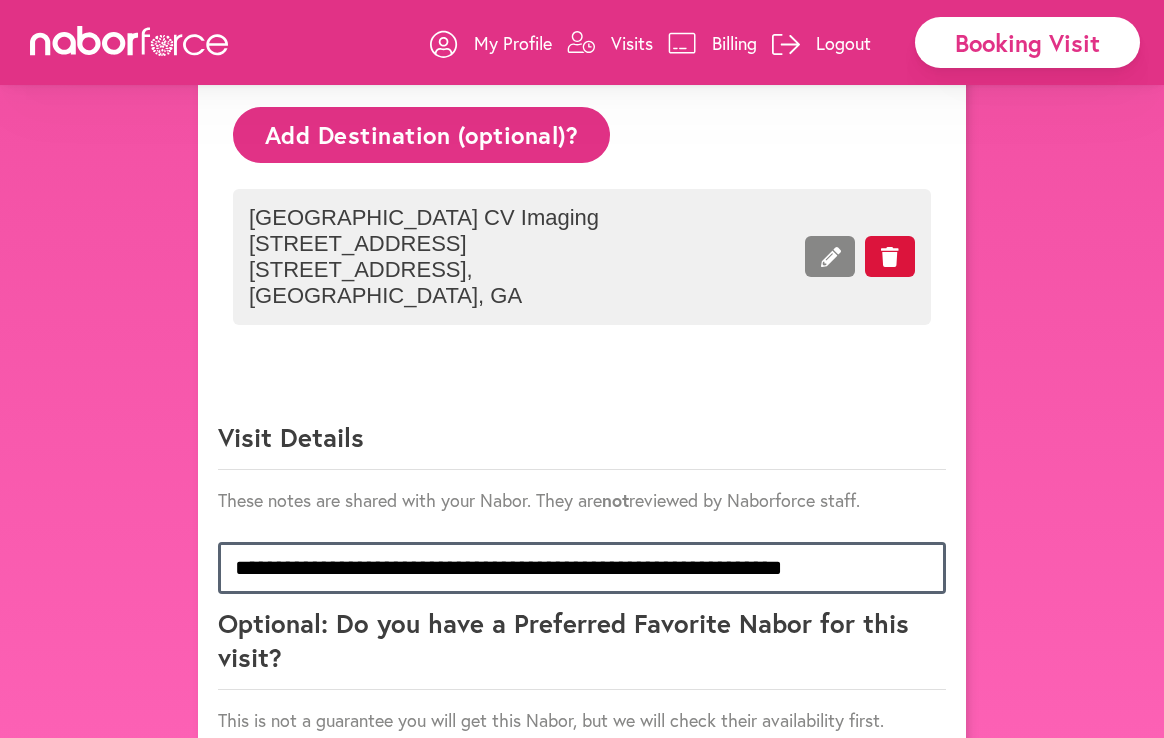 click on "**********" at bounding box center (582, 568) 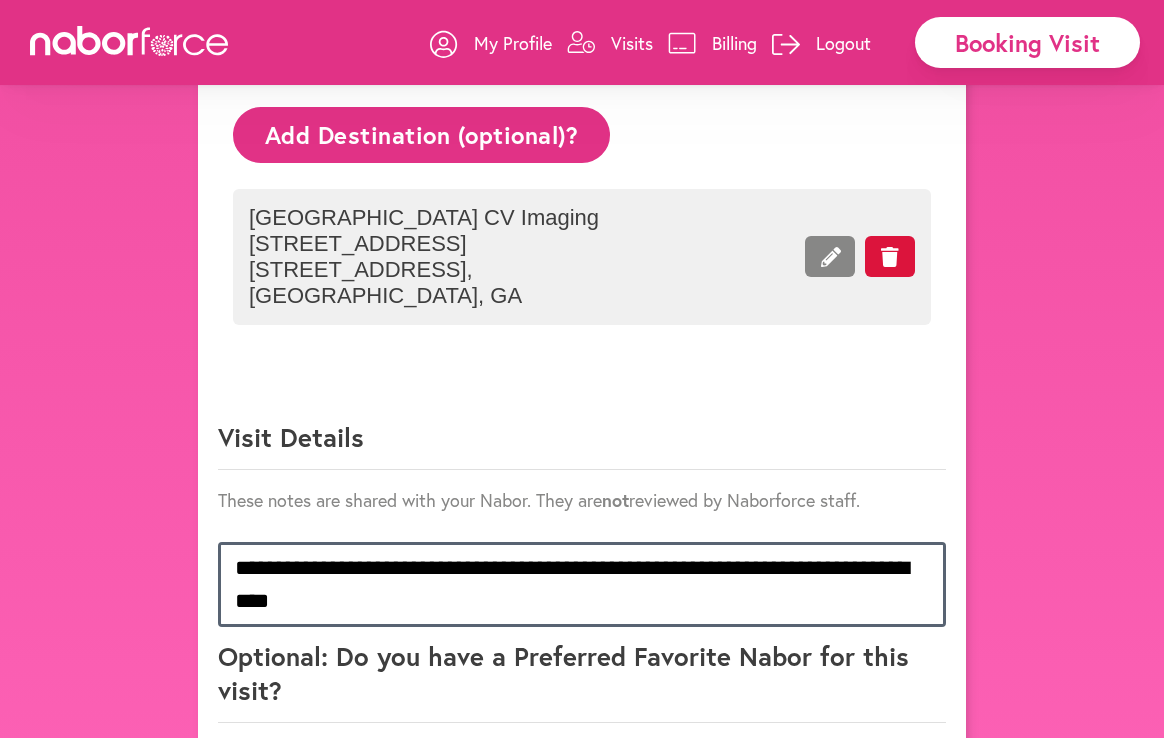 click on "**********" at bounding box center [582, 584] 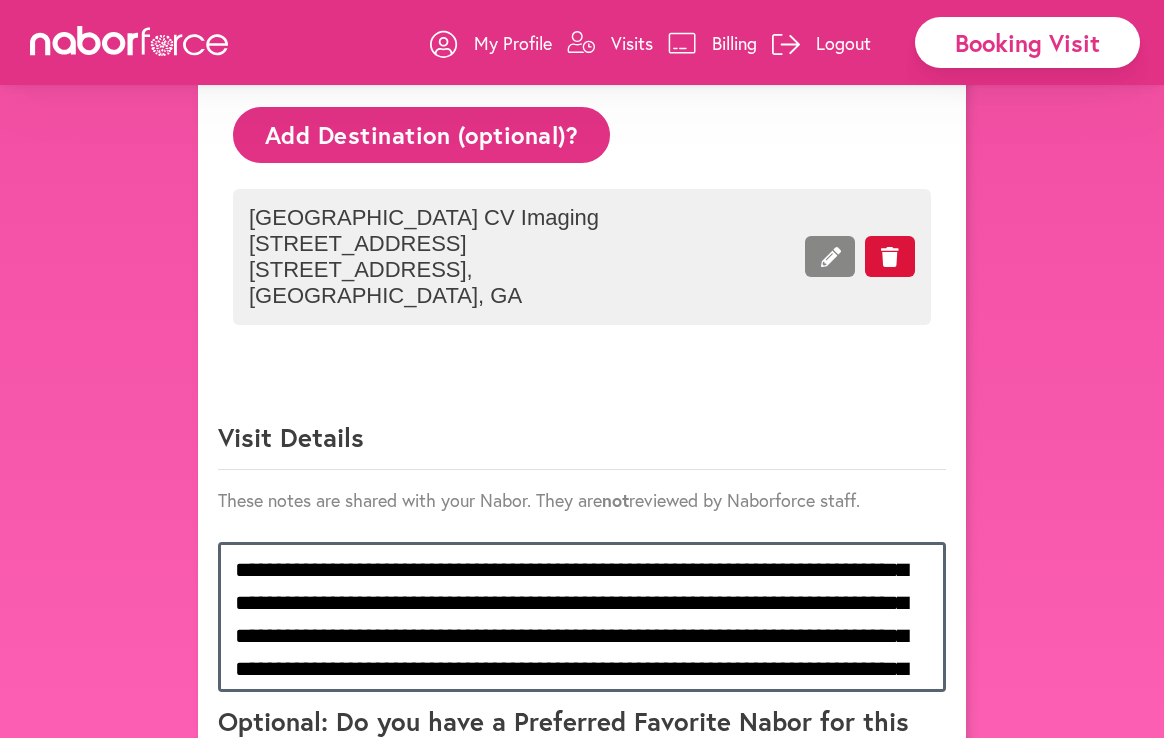 scroll, scrollTop: 63, scrollLeft: 0, axis: vertical 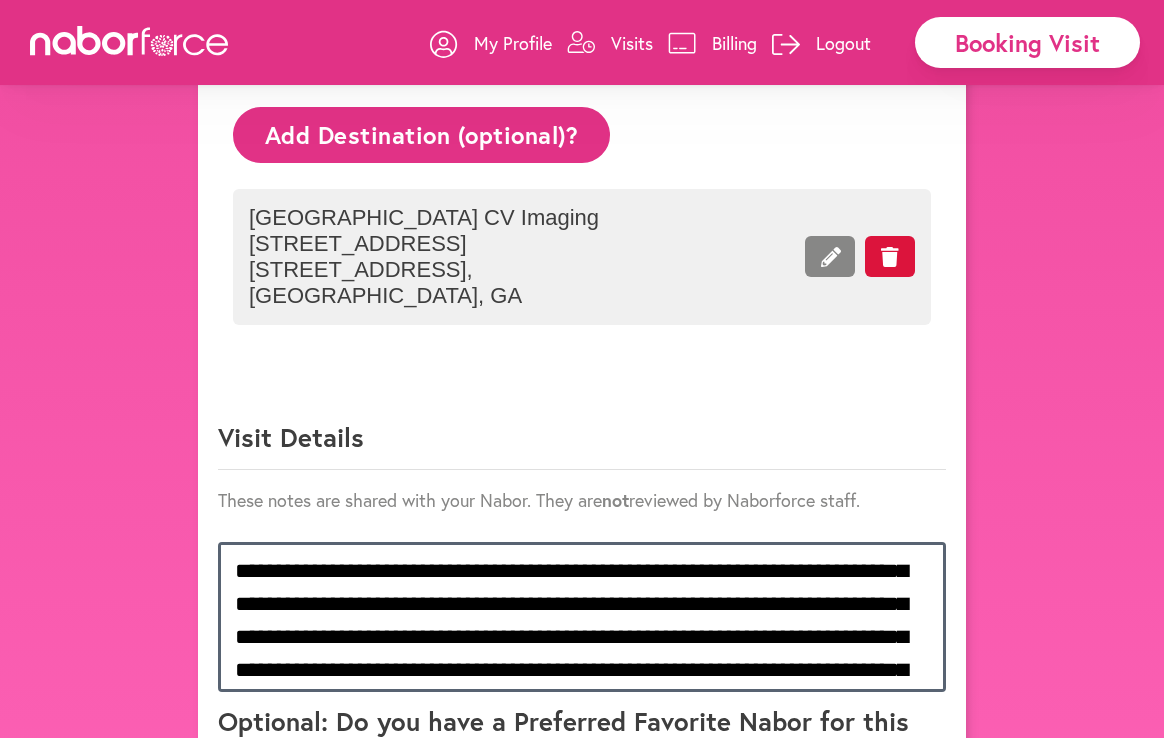click on "**********" at bounding box center [582, 617] 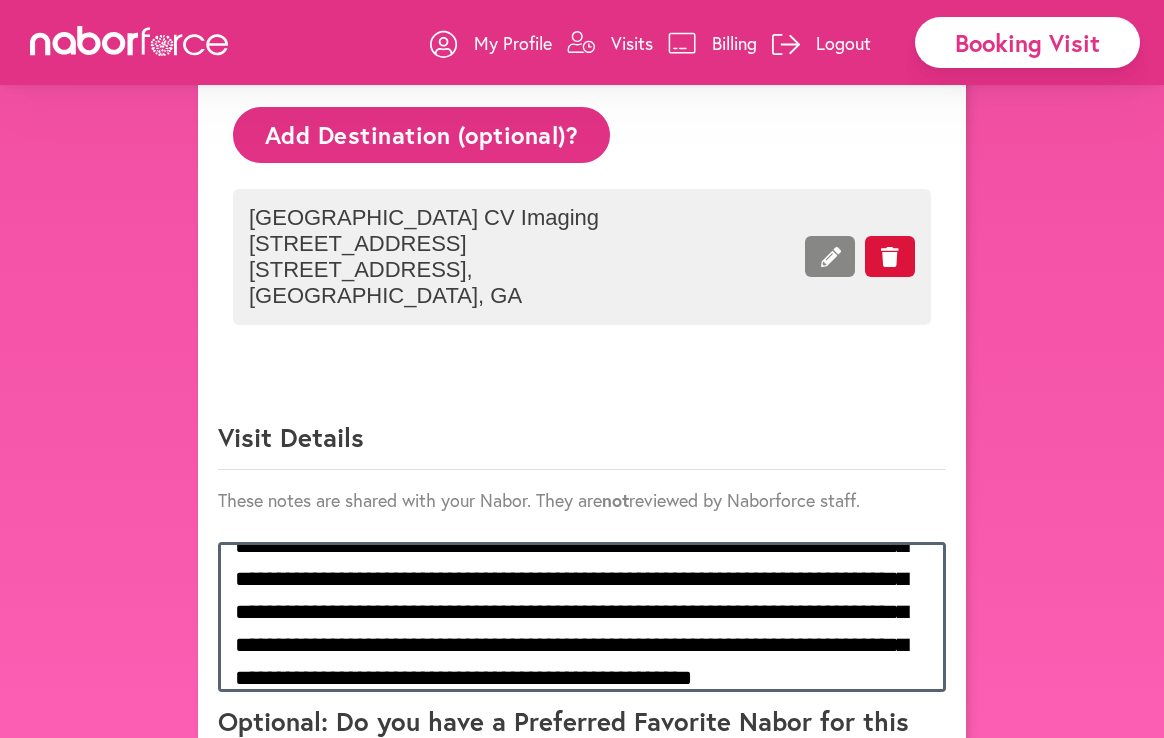 scroll, scrollTop: 144, scrollLeft: 0, axis: vertical 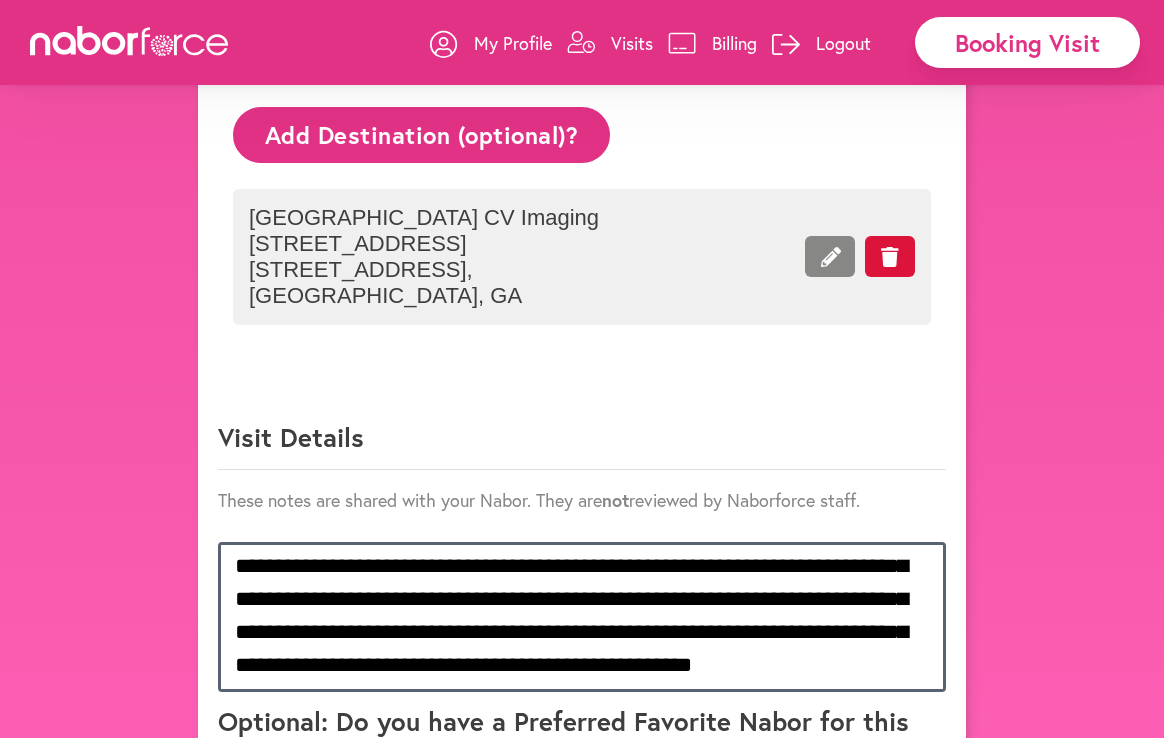 drag, startPoint x: 696, startPoint y: 531, endPoint x: 719, endPoint y: 533, distance: 23.086792 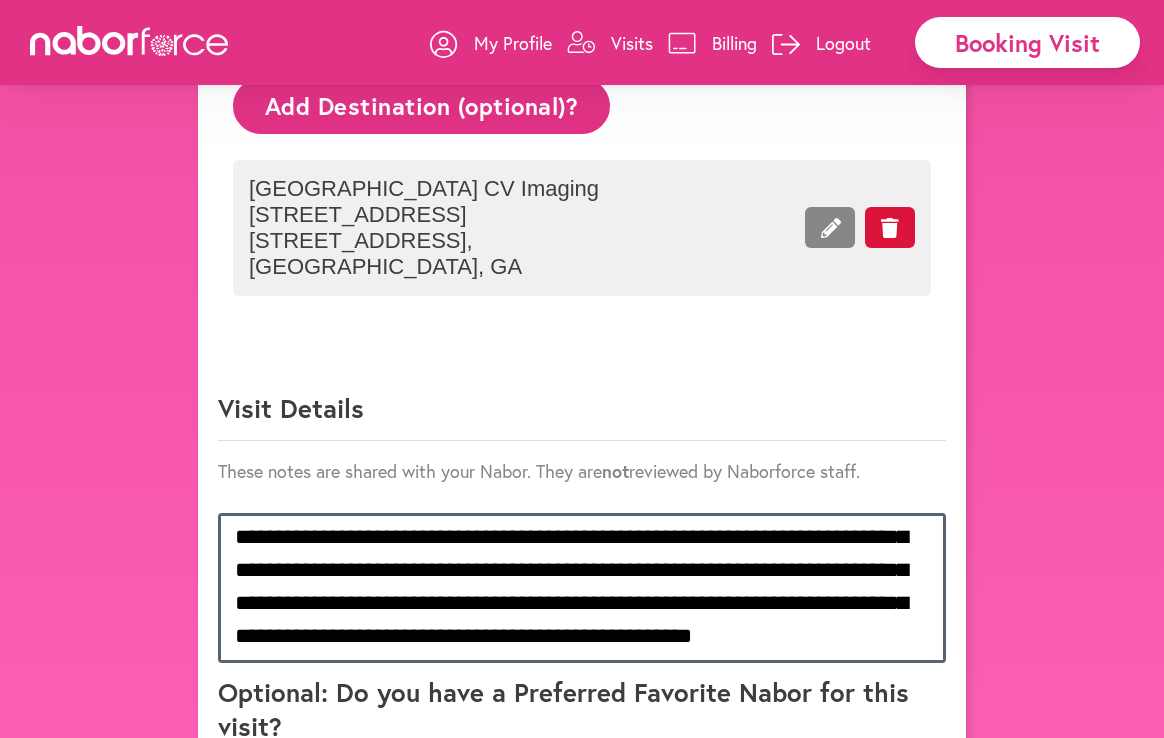 scroll, scrollTop: 1171, scrollLeft: 0, axis: vertical 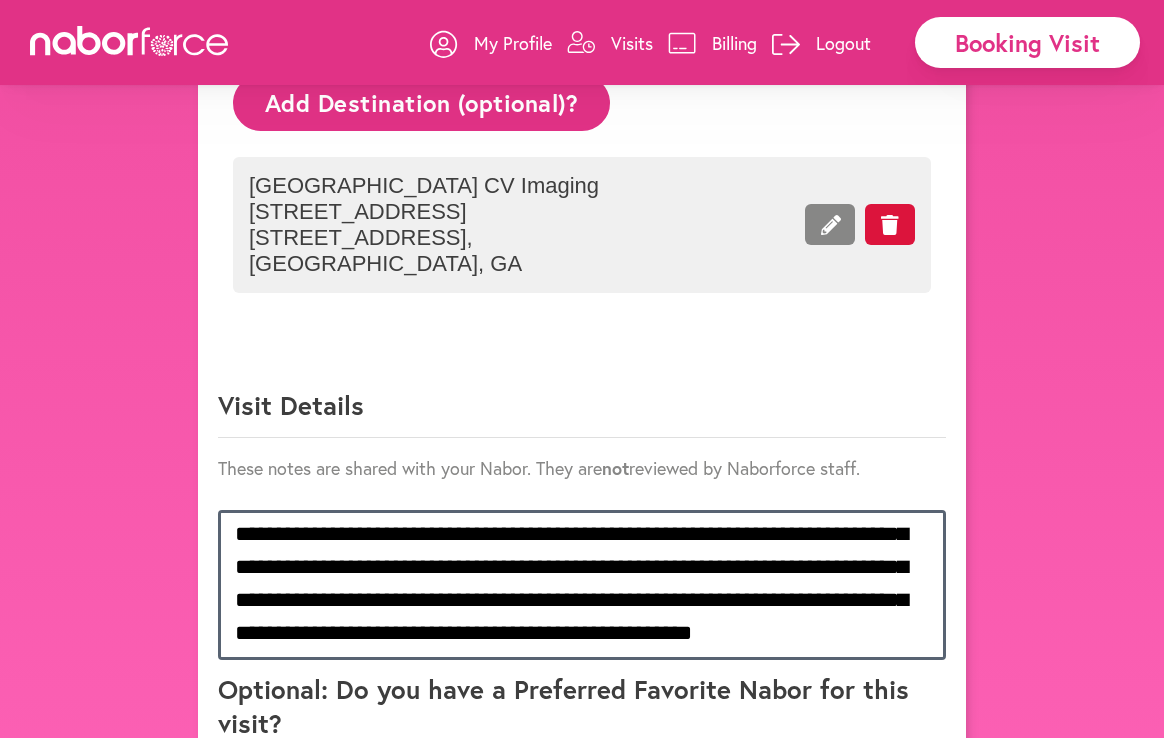 click on "**********" at bounding box center [582, 585] 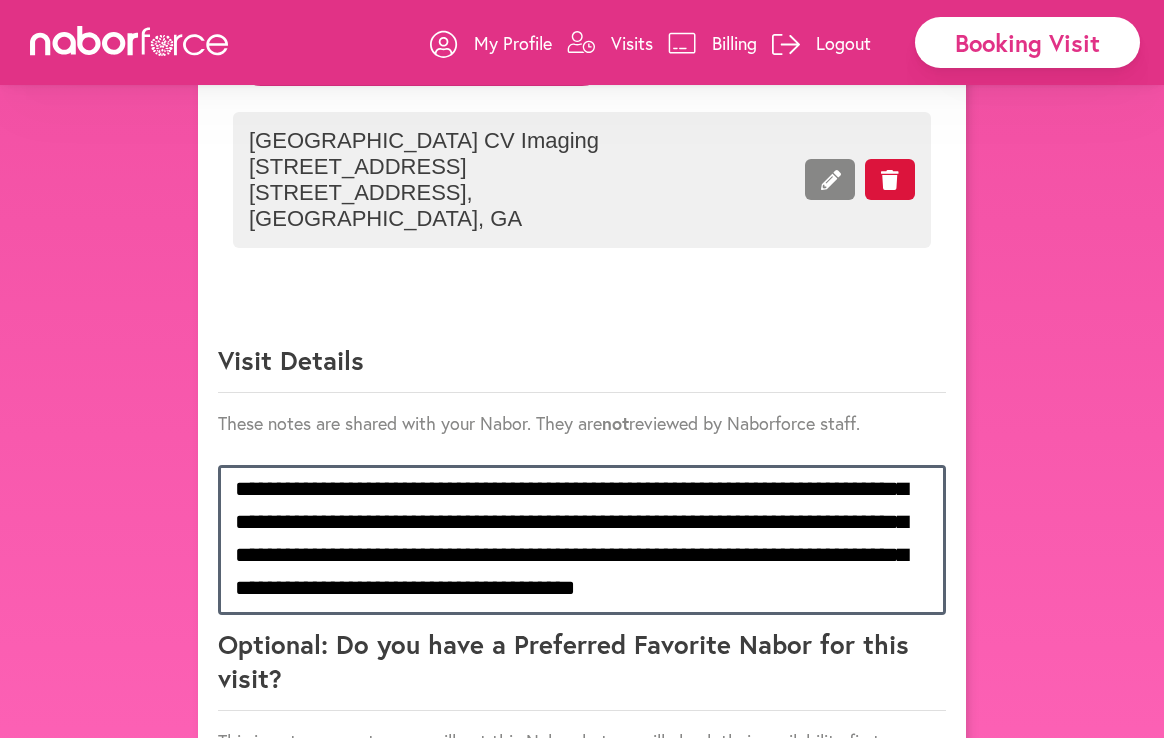 scroll, scrollTop: 1220, scrollLeft: 0, axis: vertical 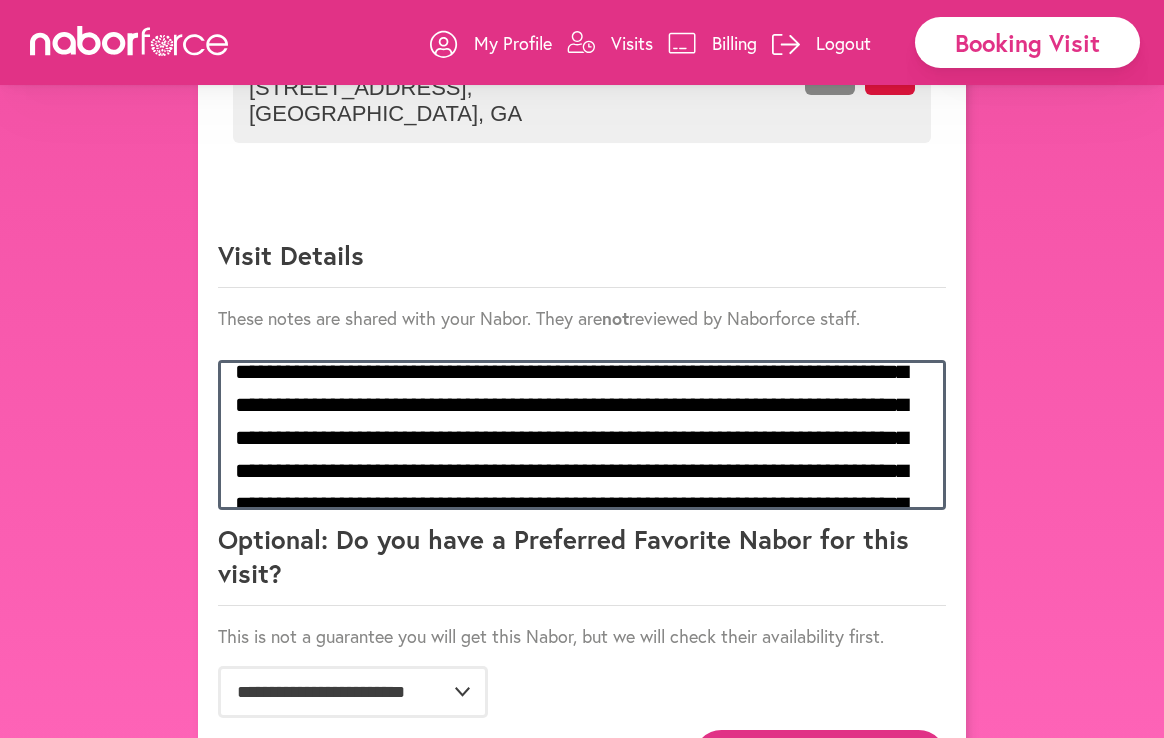 click on "**********" at bounding box center (582, 435) 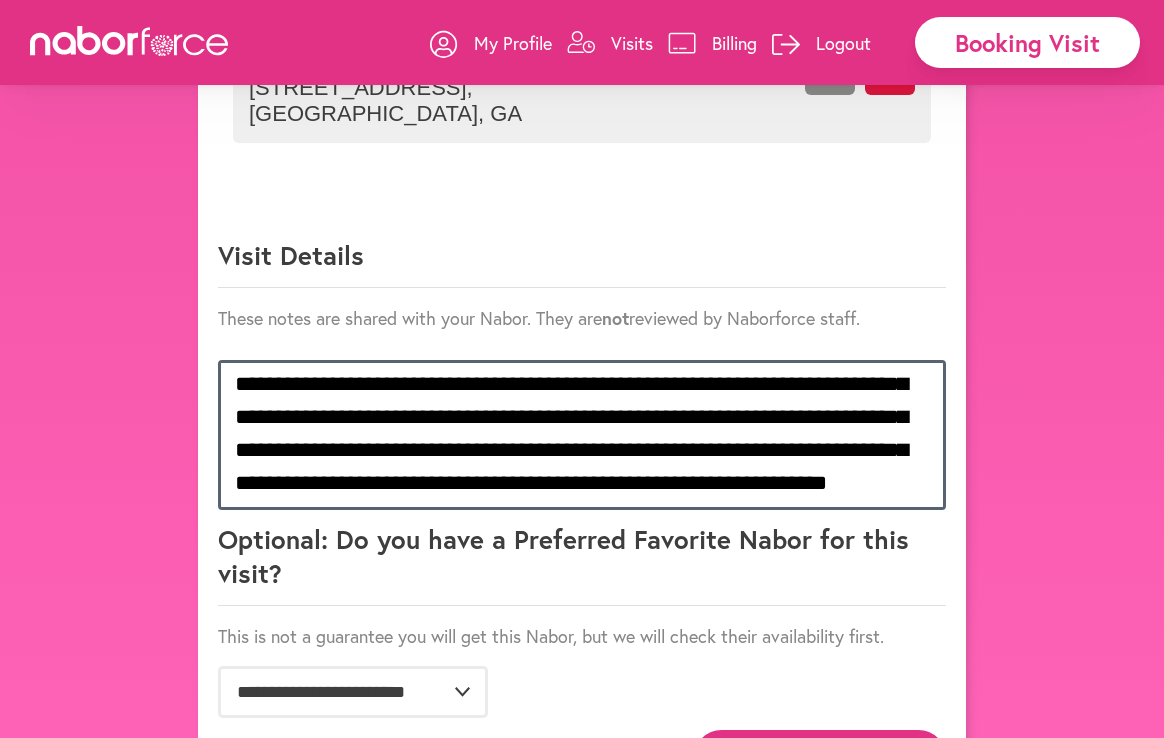 scroll, scrollTop: 0, scrollLeft: 0, axis: both 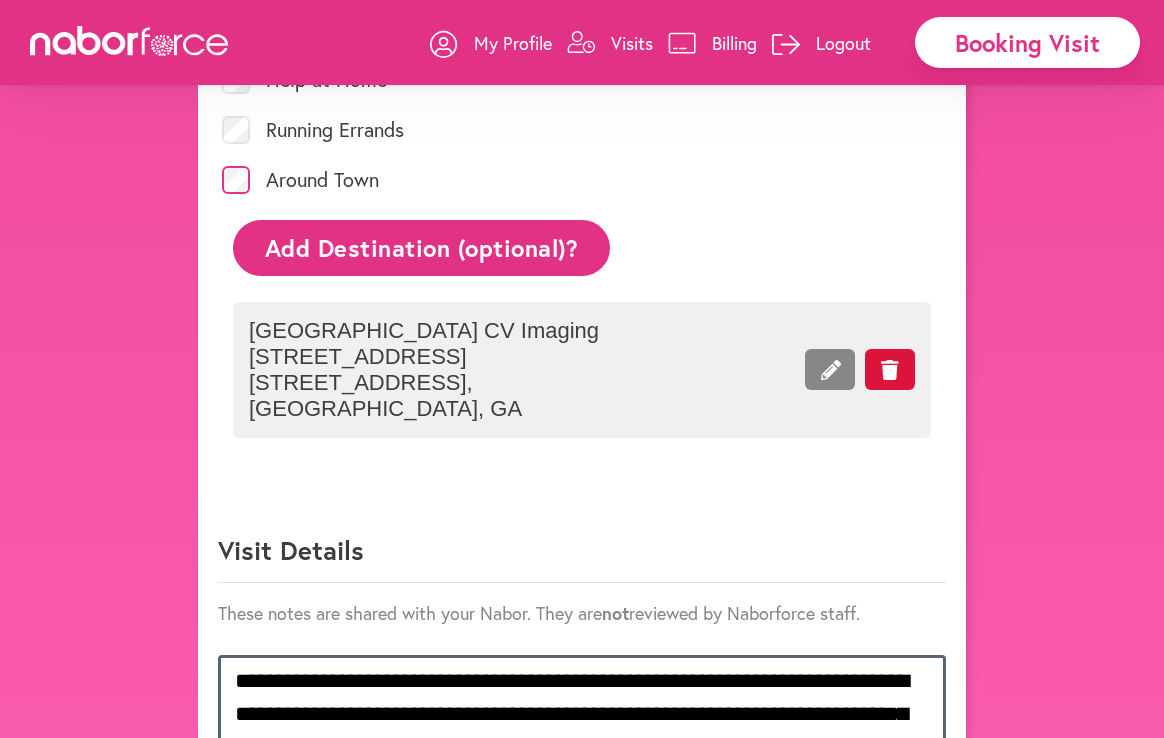 type on "**********" 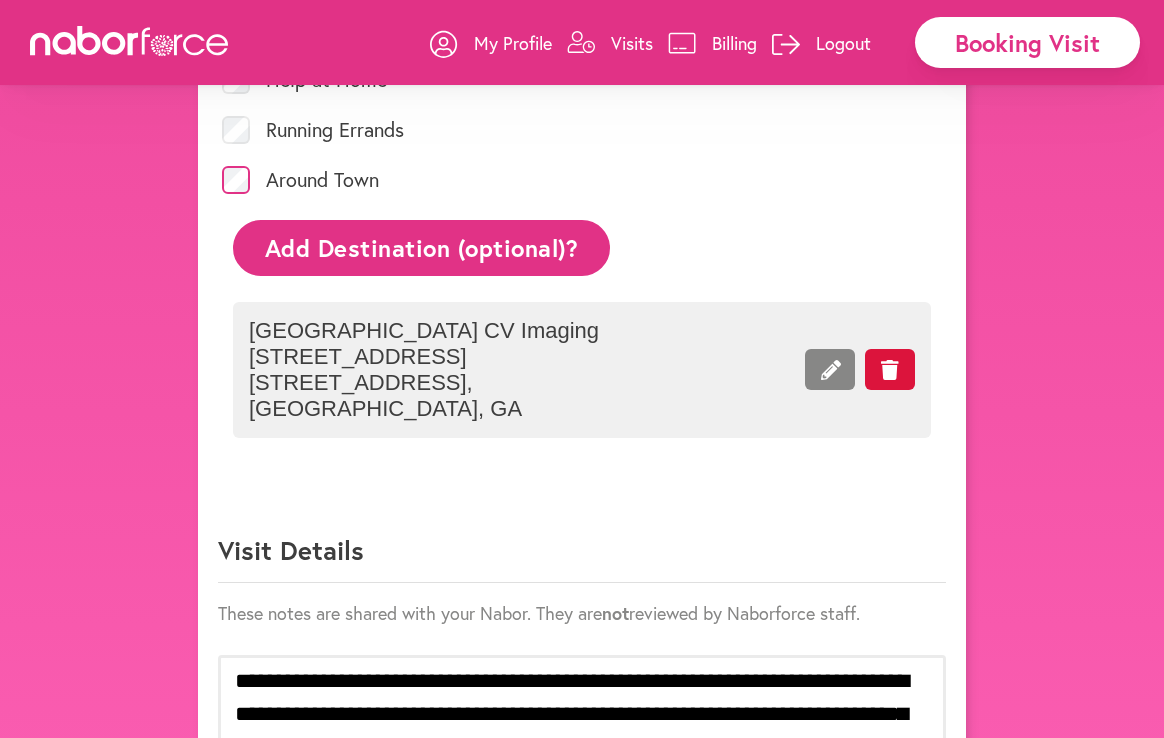click on "Add Destination (optional)?" 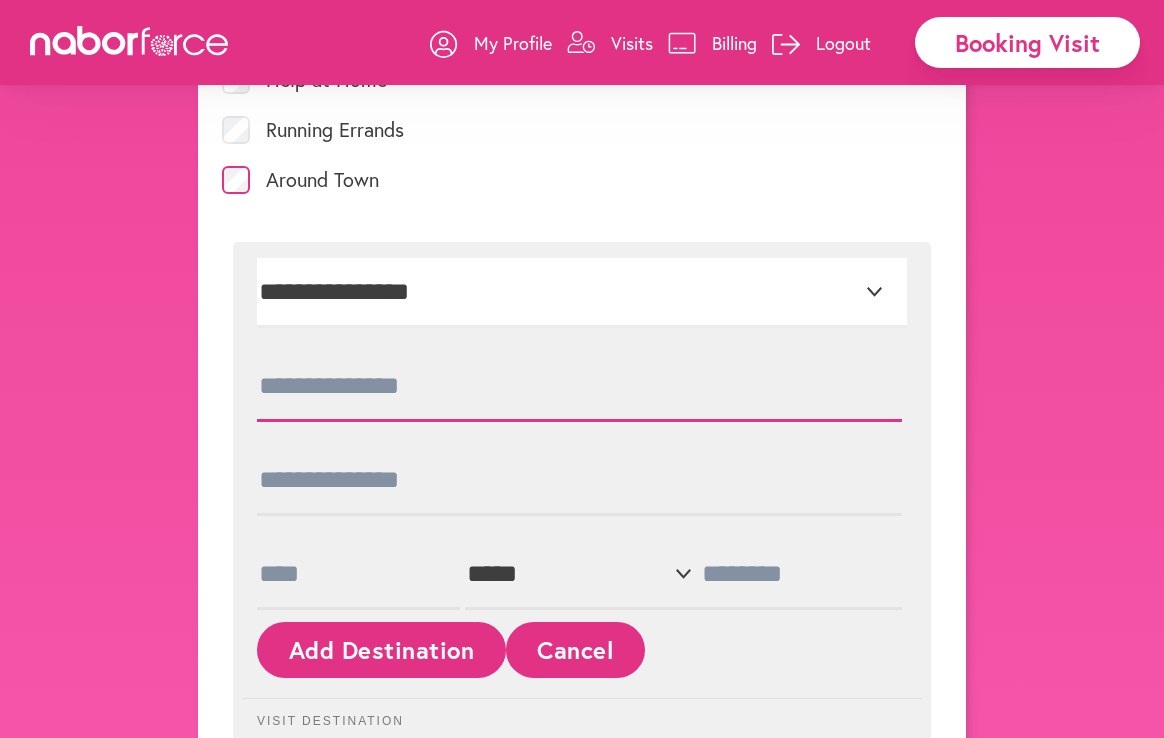 click at bounding box center (579, 387) 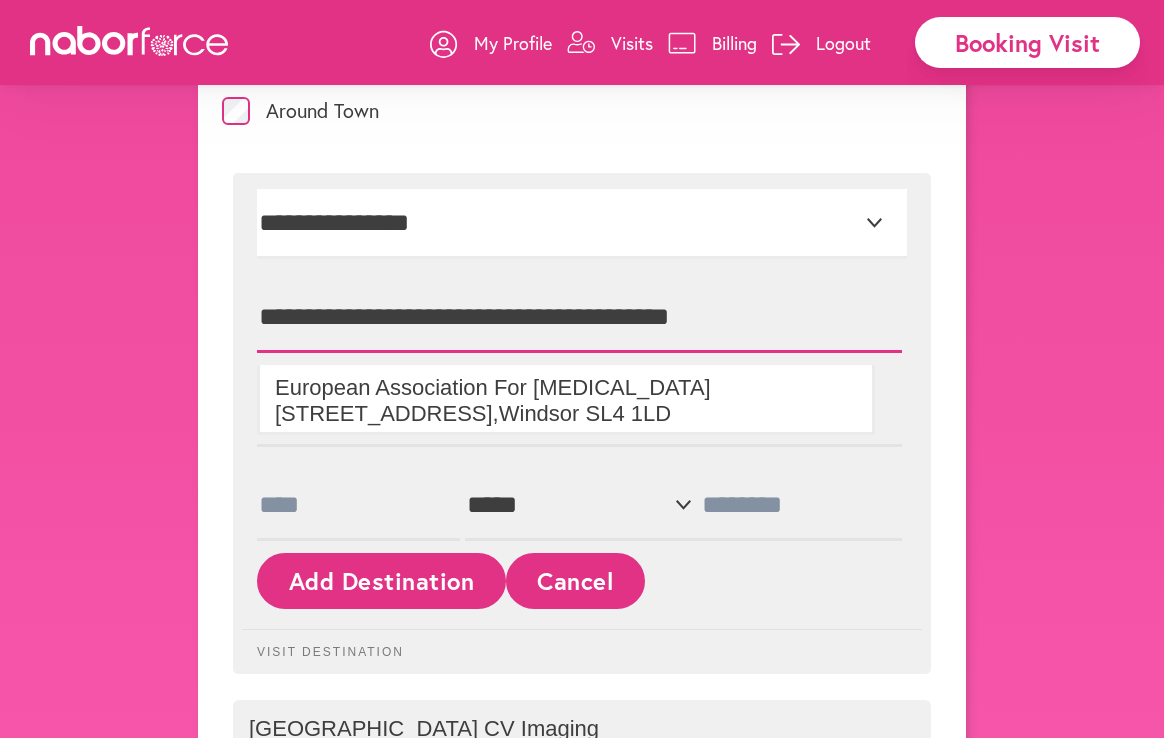 scroll, scrollTop: 1106, scrollLeft: 0, axis: vertical 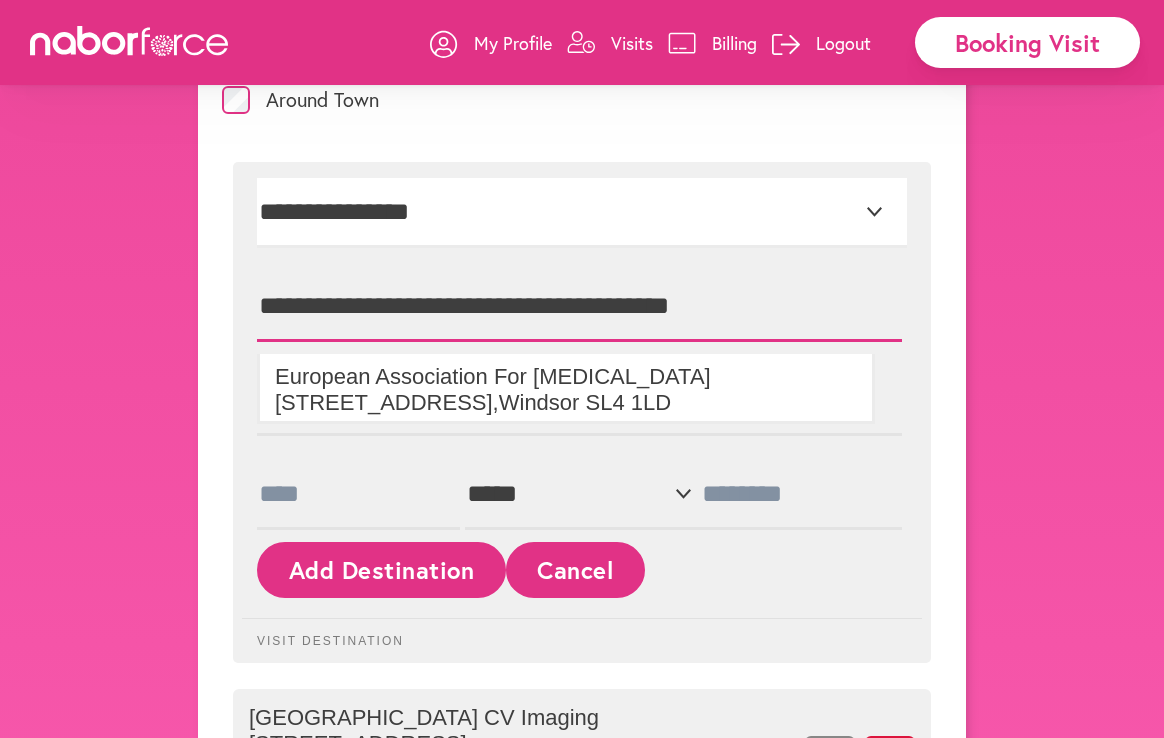 type on "**********" 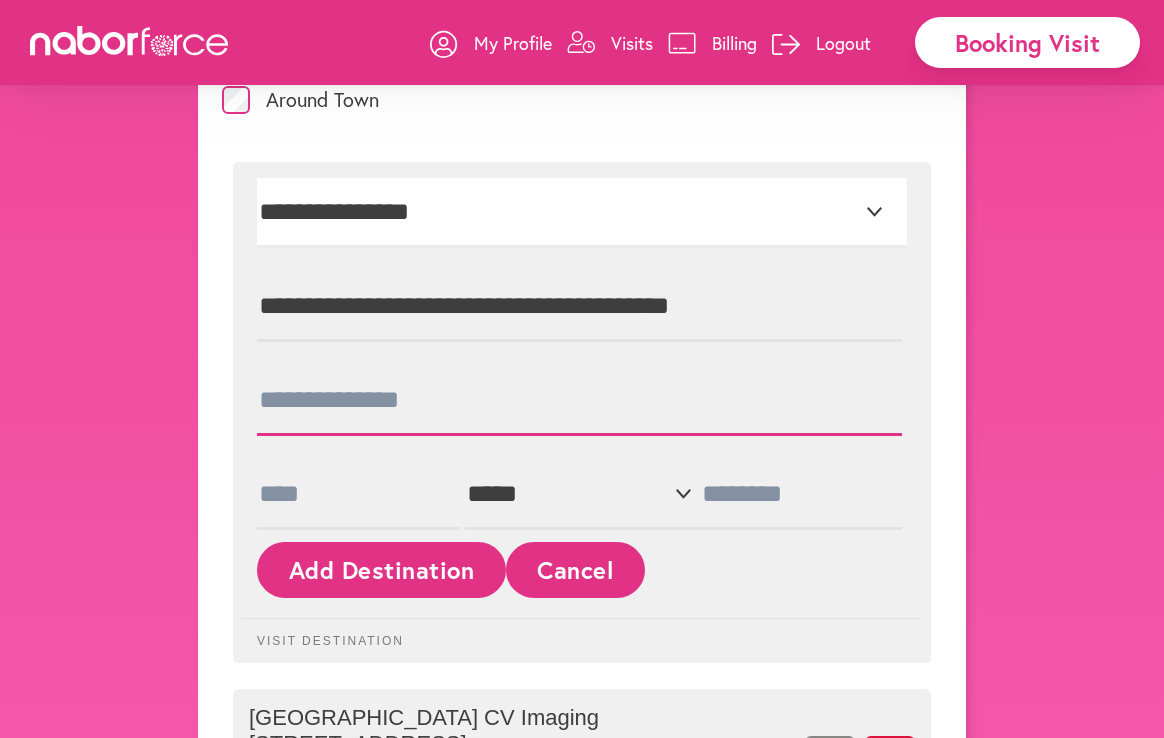 click at bounding box center (579, 401) 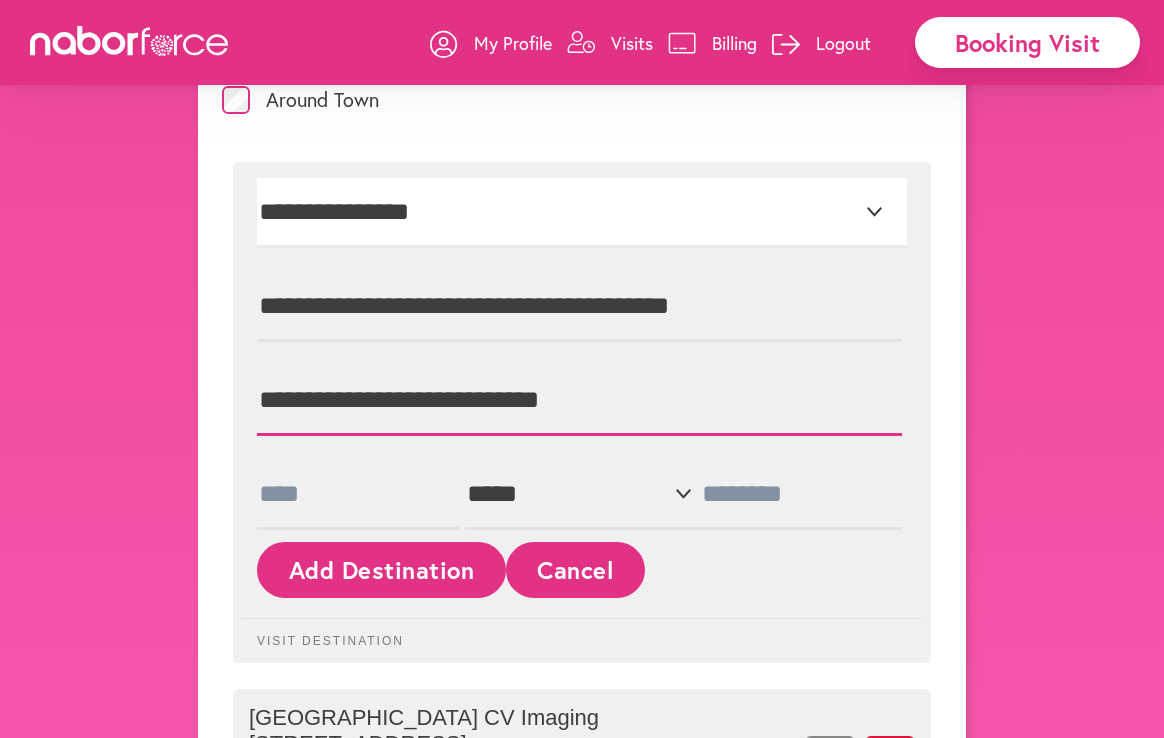 type on "**********" 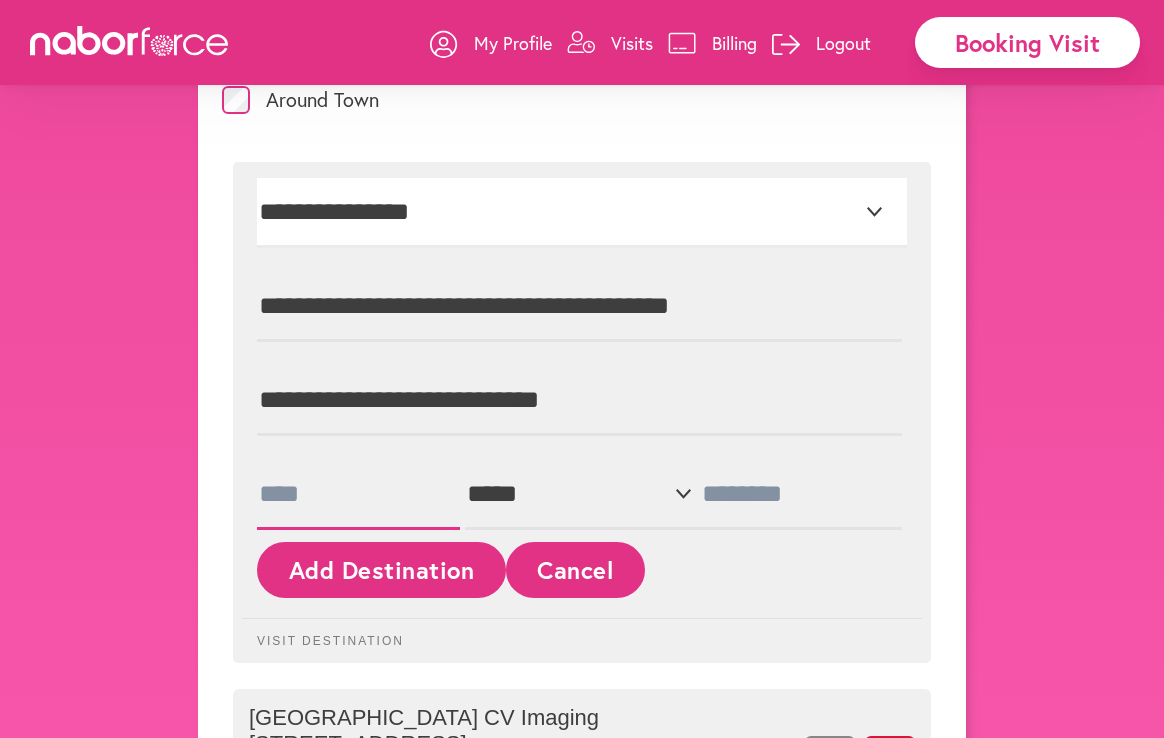 click at bounding box center (358, 495) 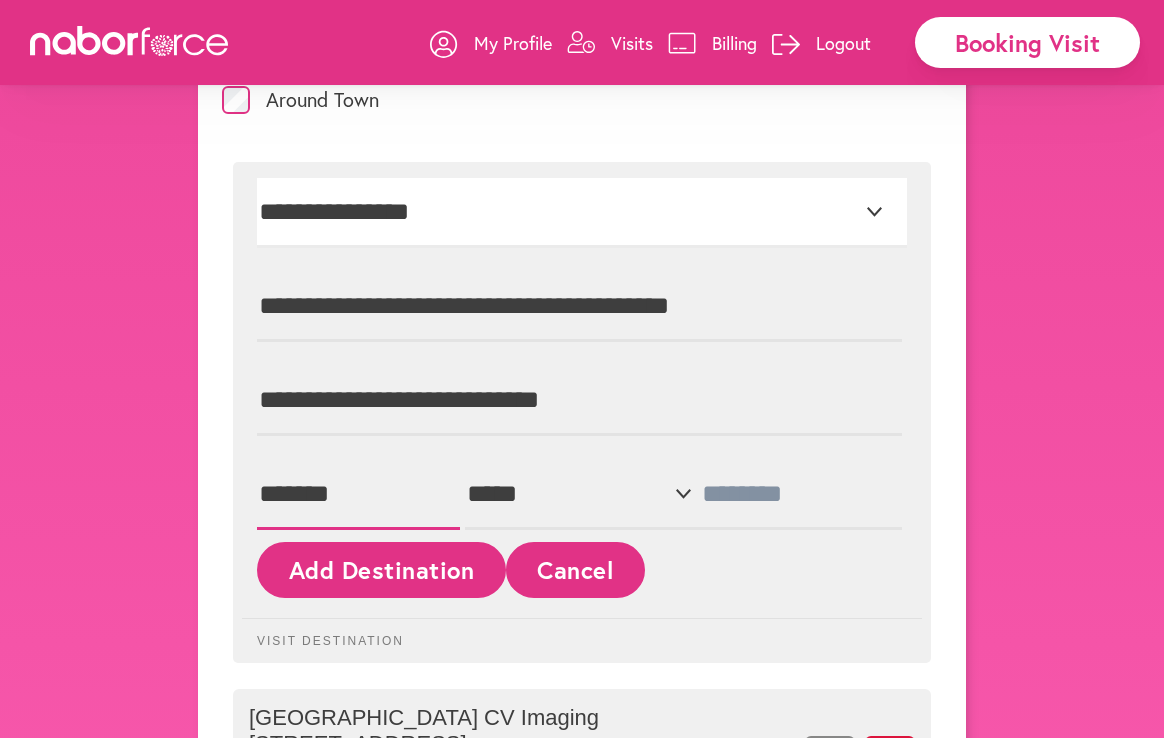 type on "*******" 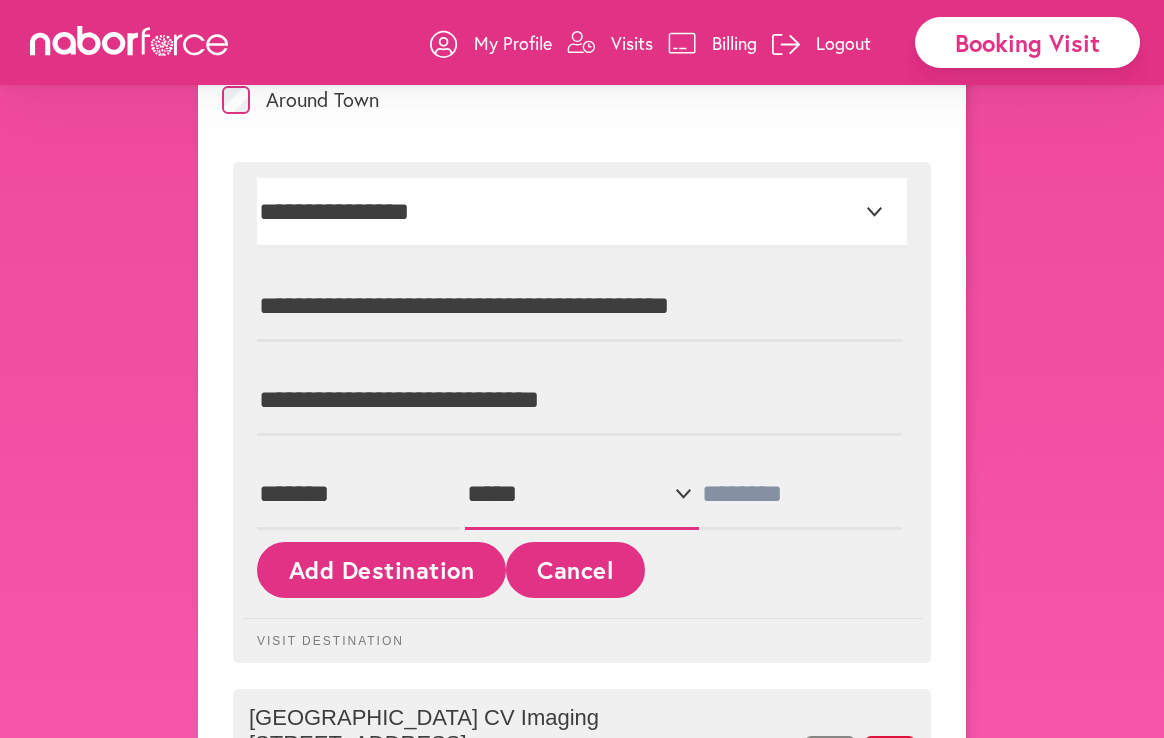 select on "**" 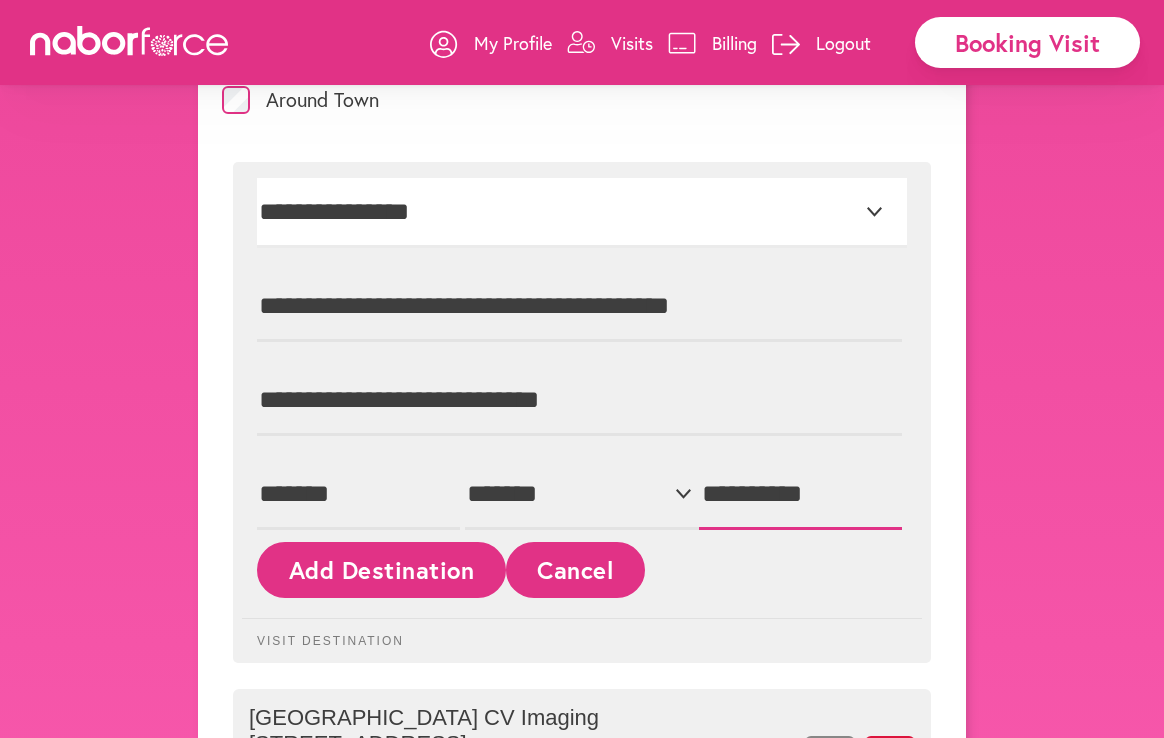 type on "**********" 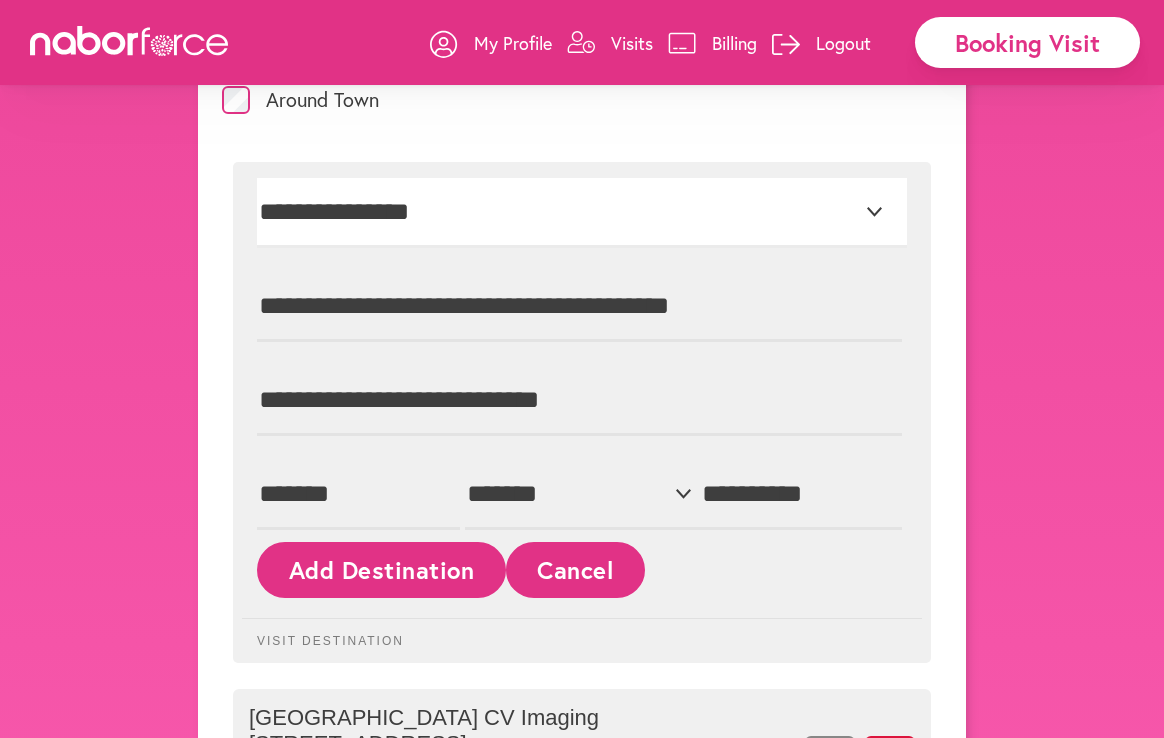 click on "Add Destination" at bounding box center [381, 569] 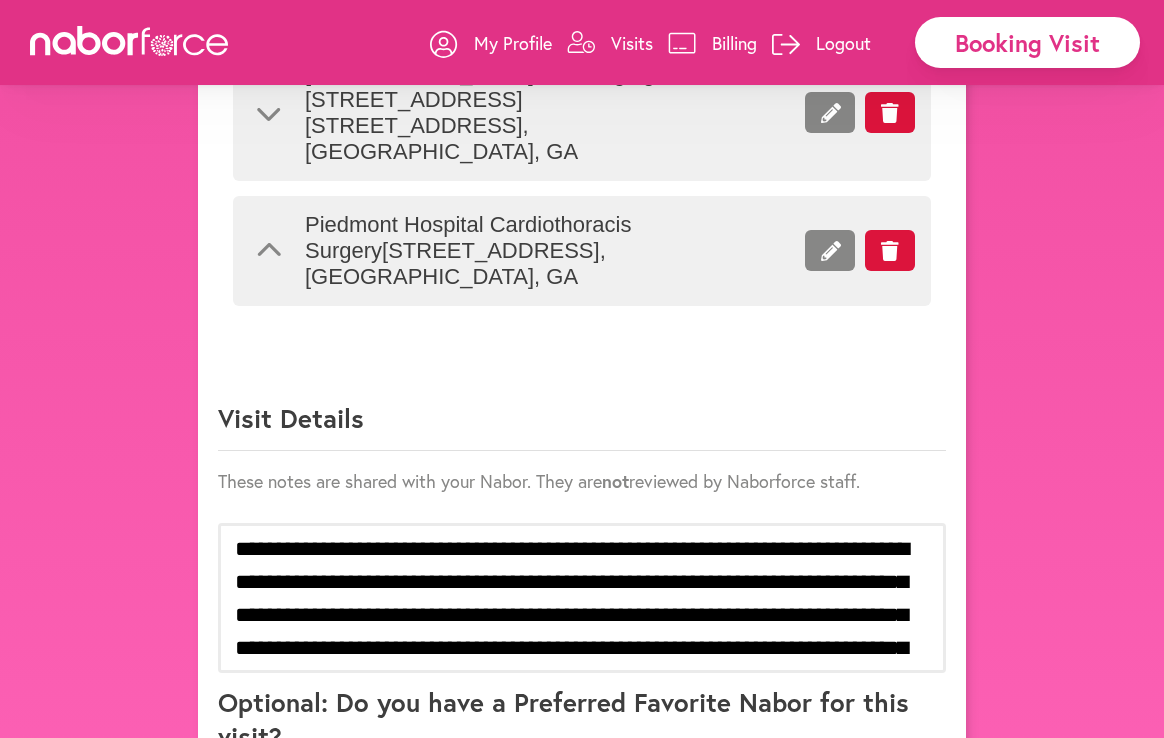 scroll, scrollTop: 1290, scrollLeft: 0, axis: vertical 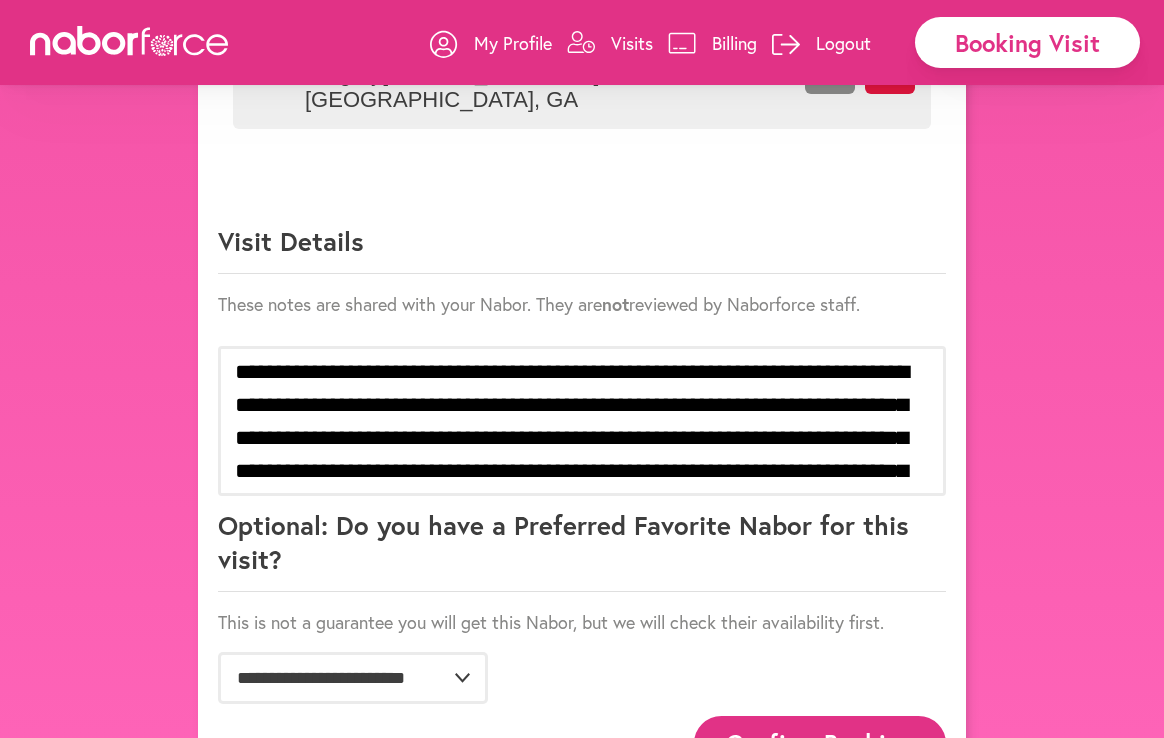 click on "Confirm Booking" at bounding box center (820, 743) 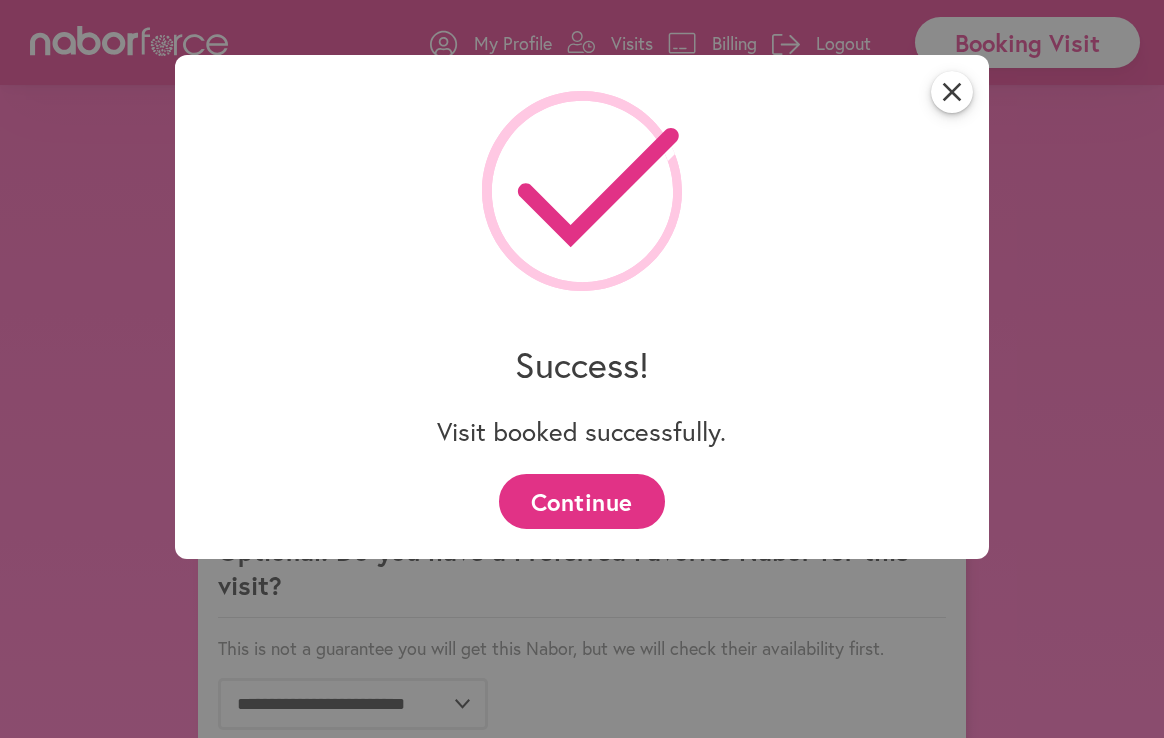 scroll, scrollTop: 1460, scrollLeft: 0, axis: vertical 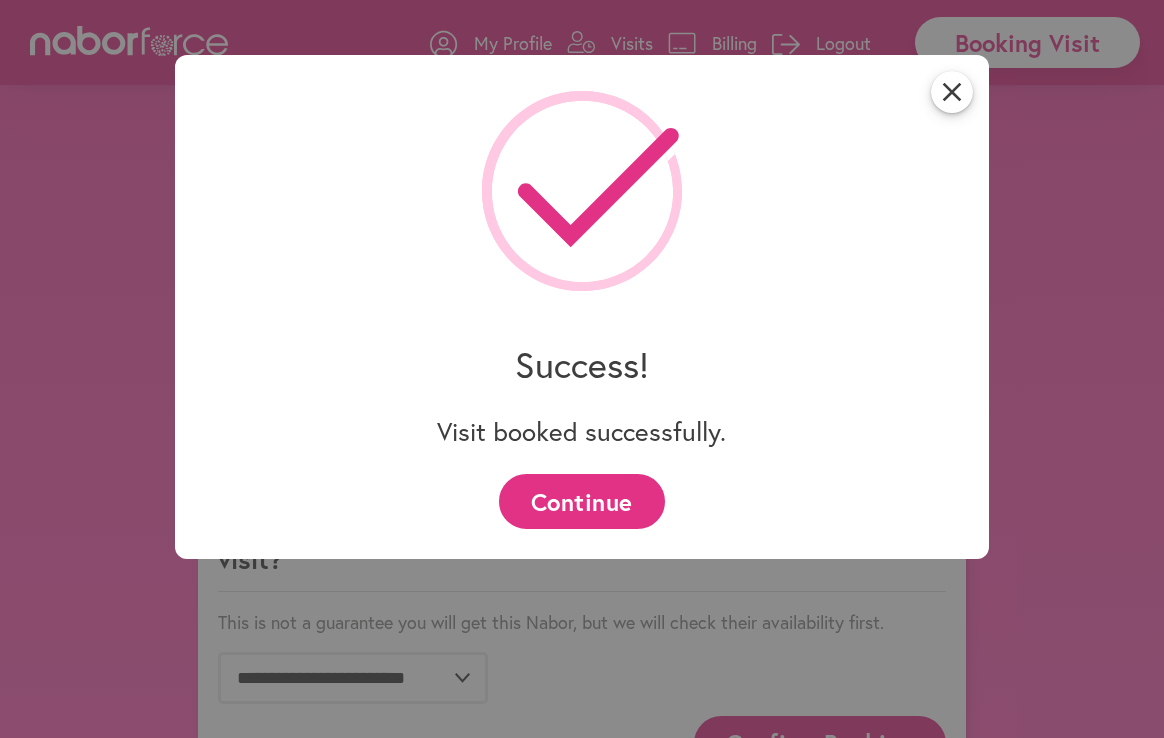 click on "Continue" at bounding box center [581, 501] 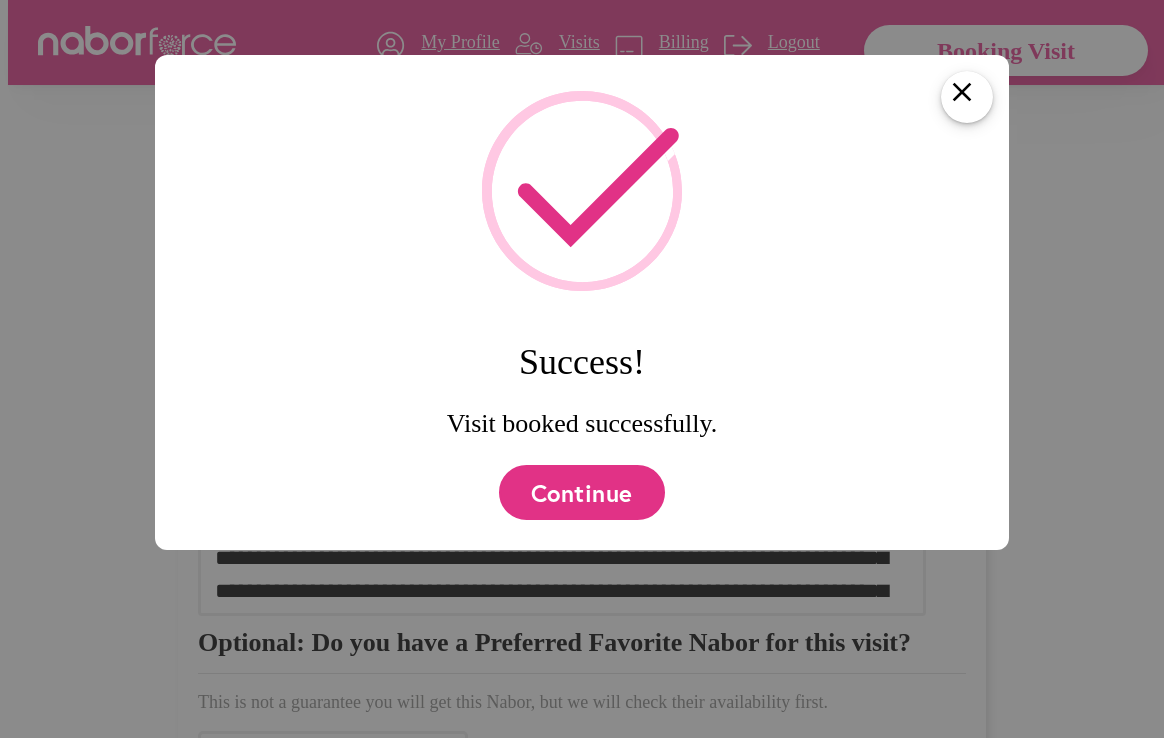 scroll, scrollTop: 0, scrollLeft: 0, axis: both 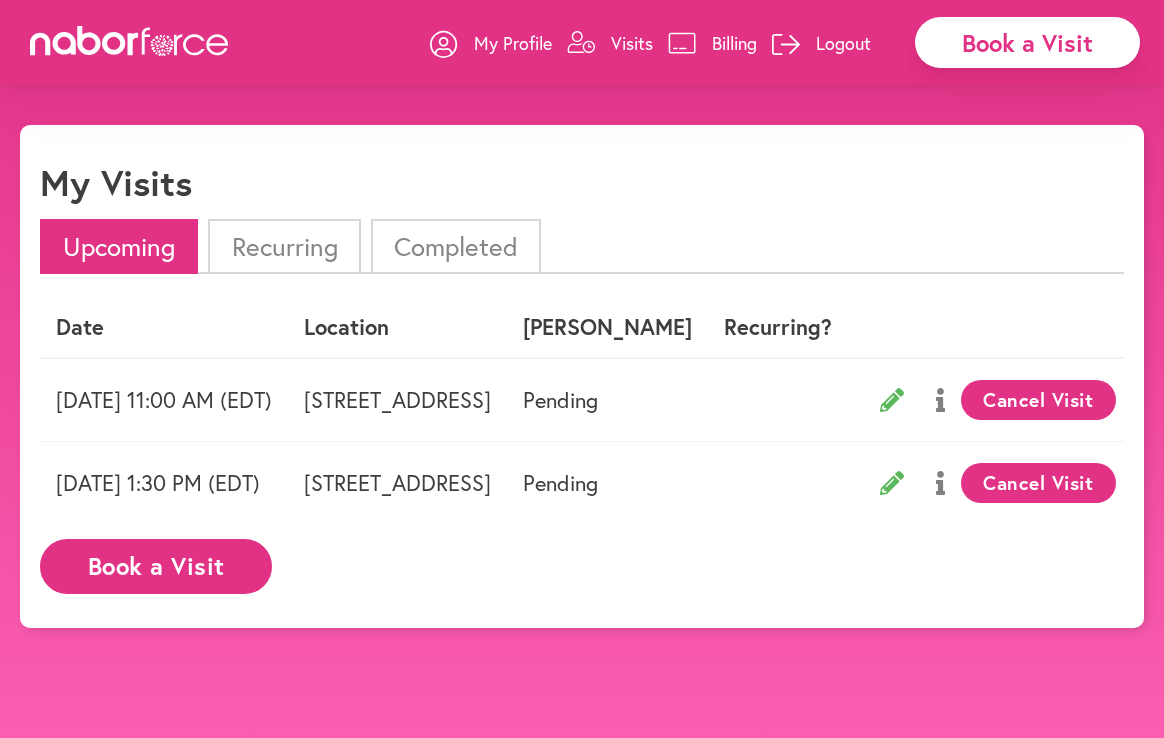 click on "Logout" at bounding box center (843, 43) 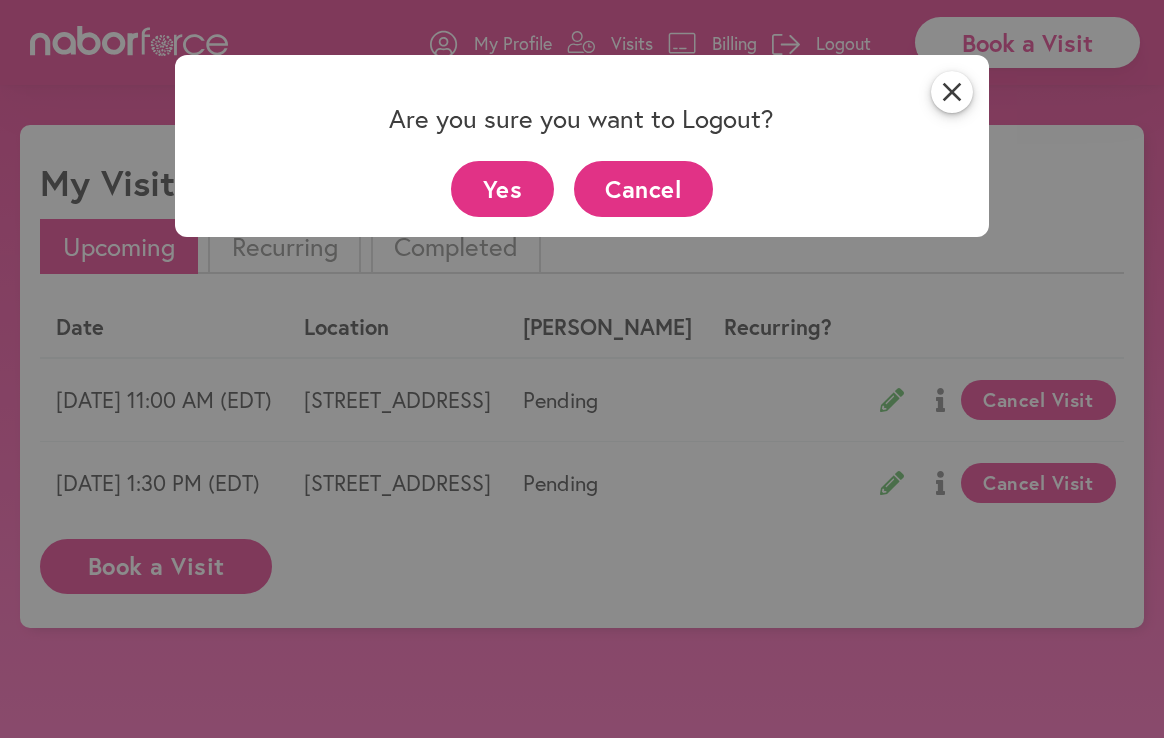 click on "Yes" at bounding box center (502, 188) 